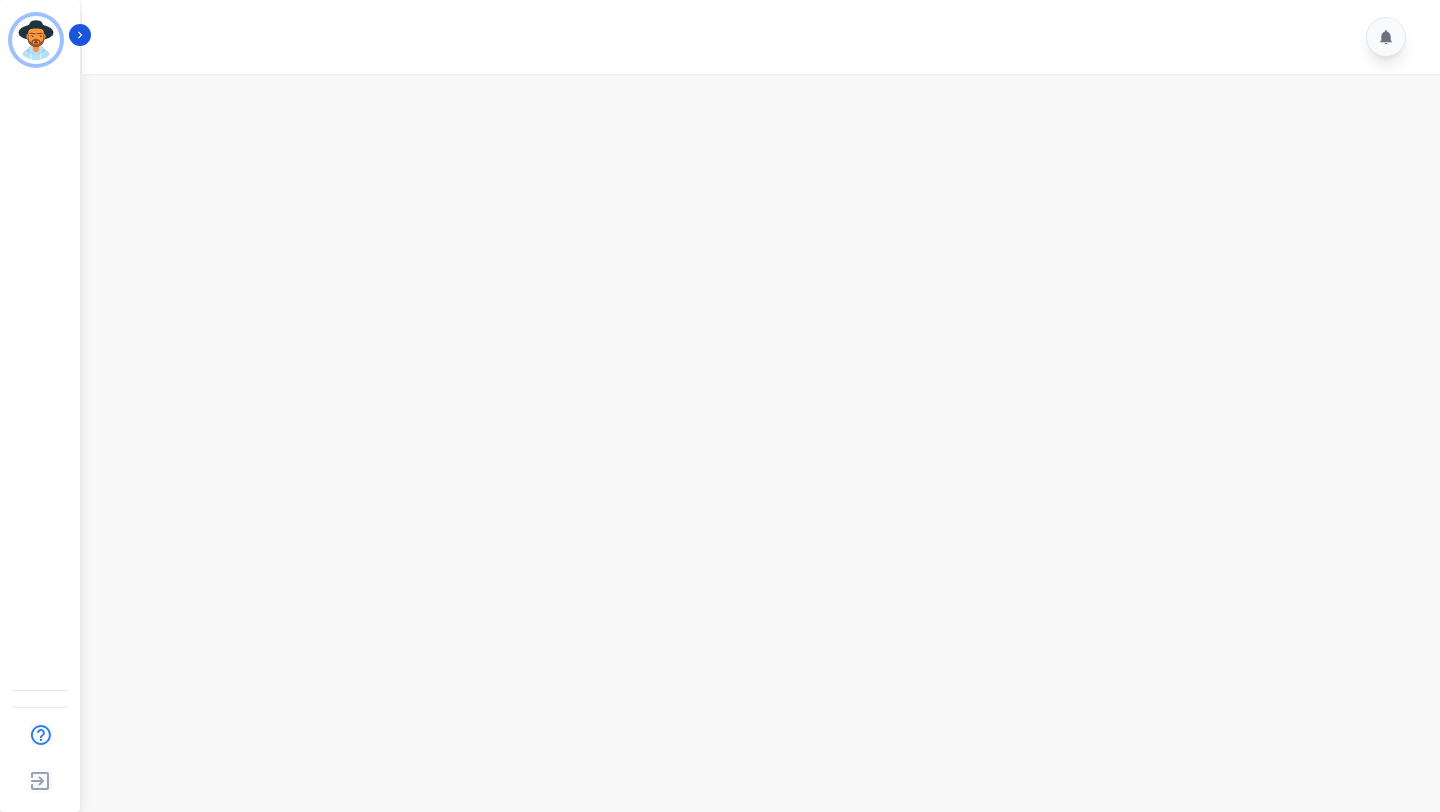scroll, scrollTop: 0, scrollLeft: 0, axis: both 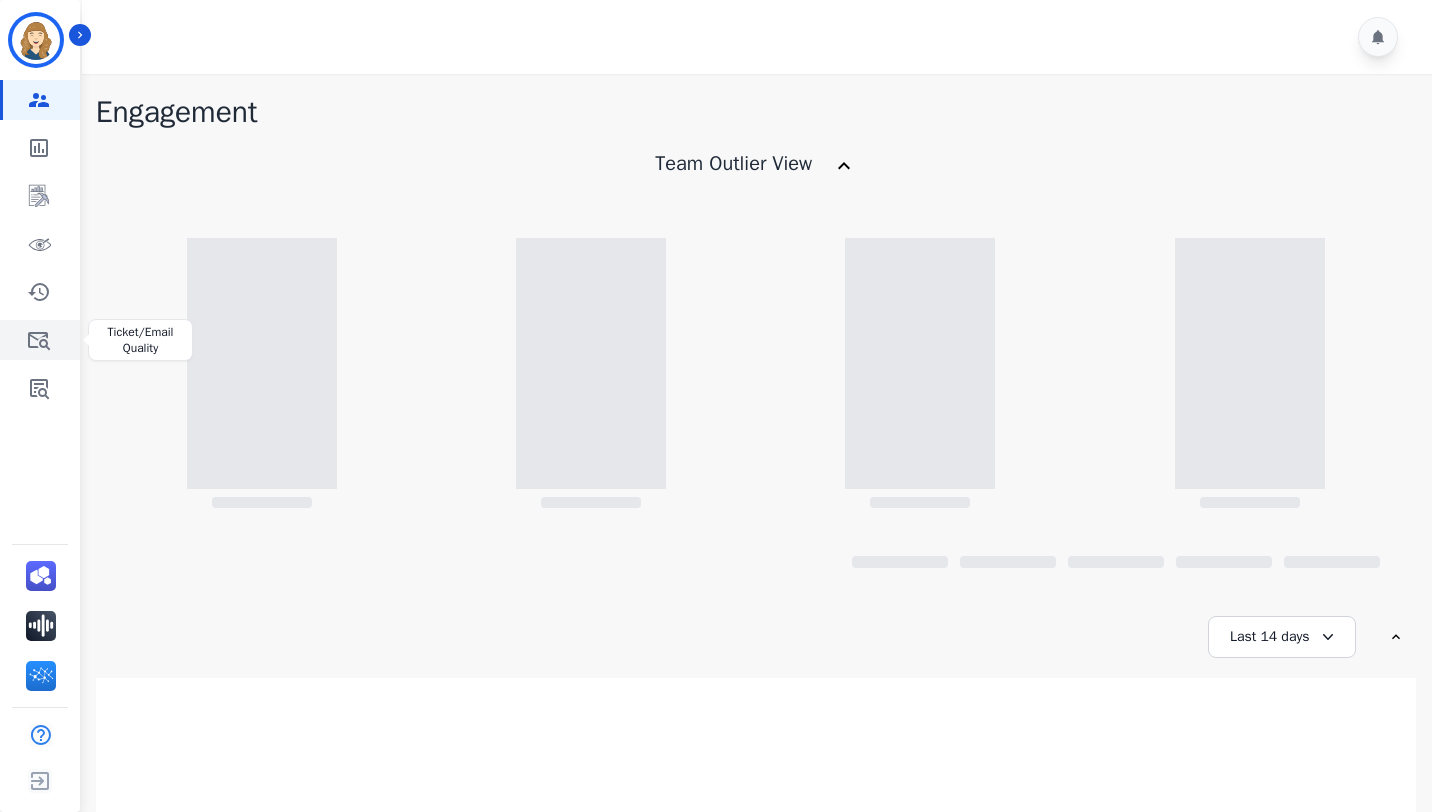 click 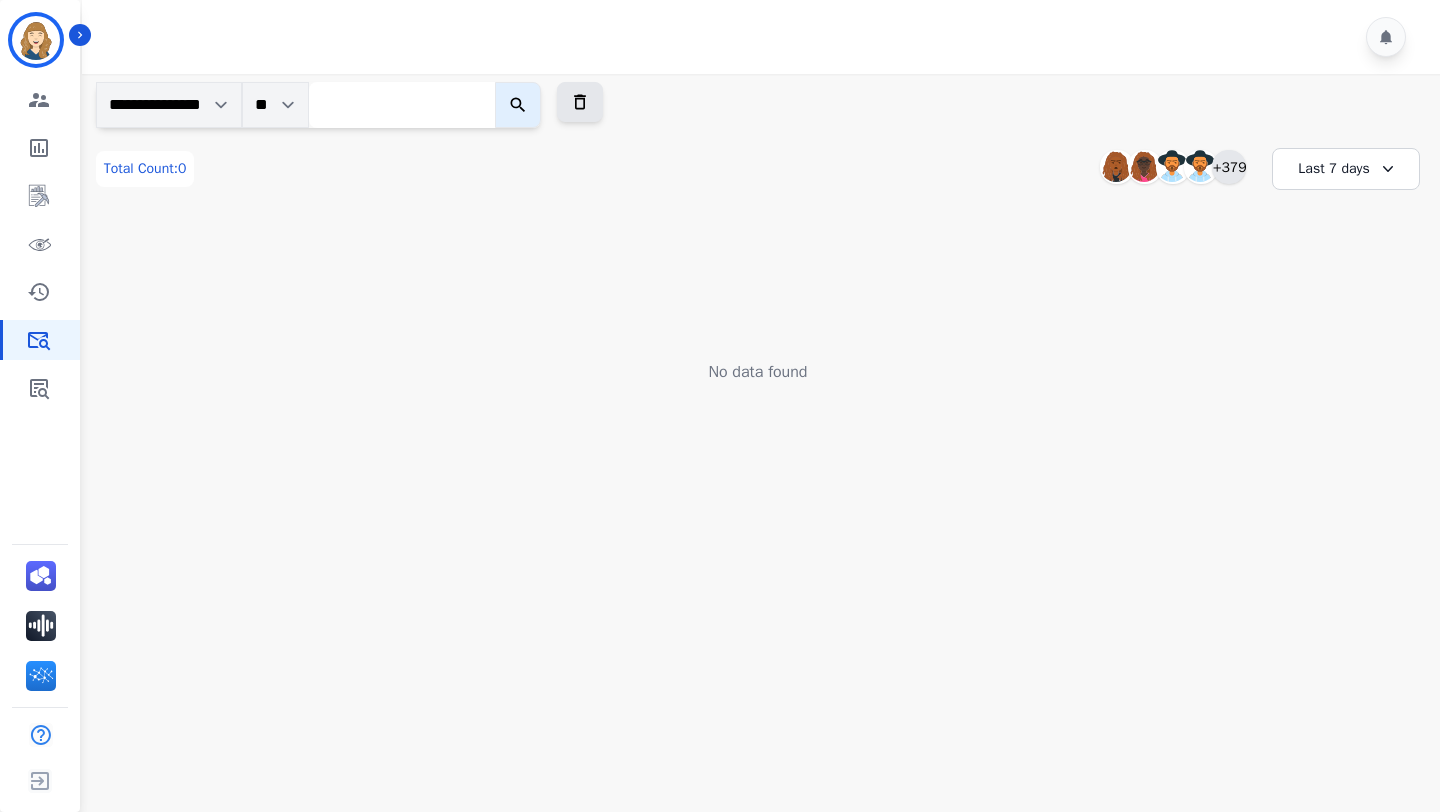 click on "+379" at bounding box center (1229, 167) 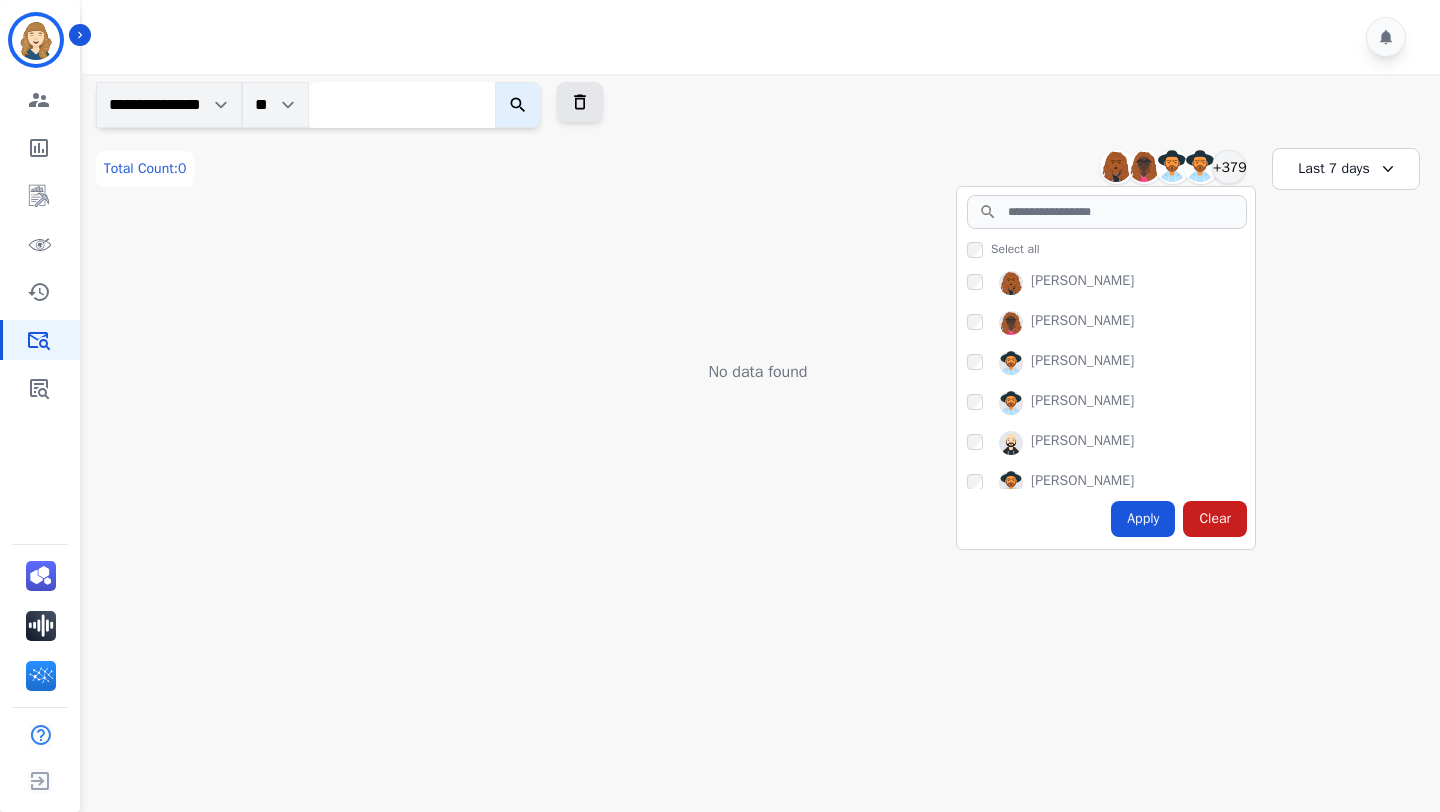 click on "**********" at bounding box center (758, 105) 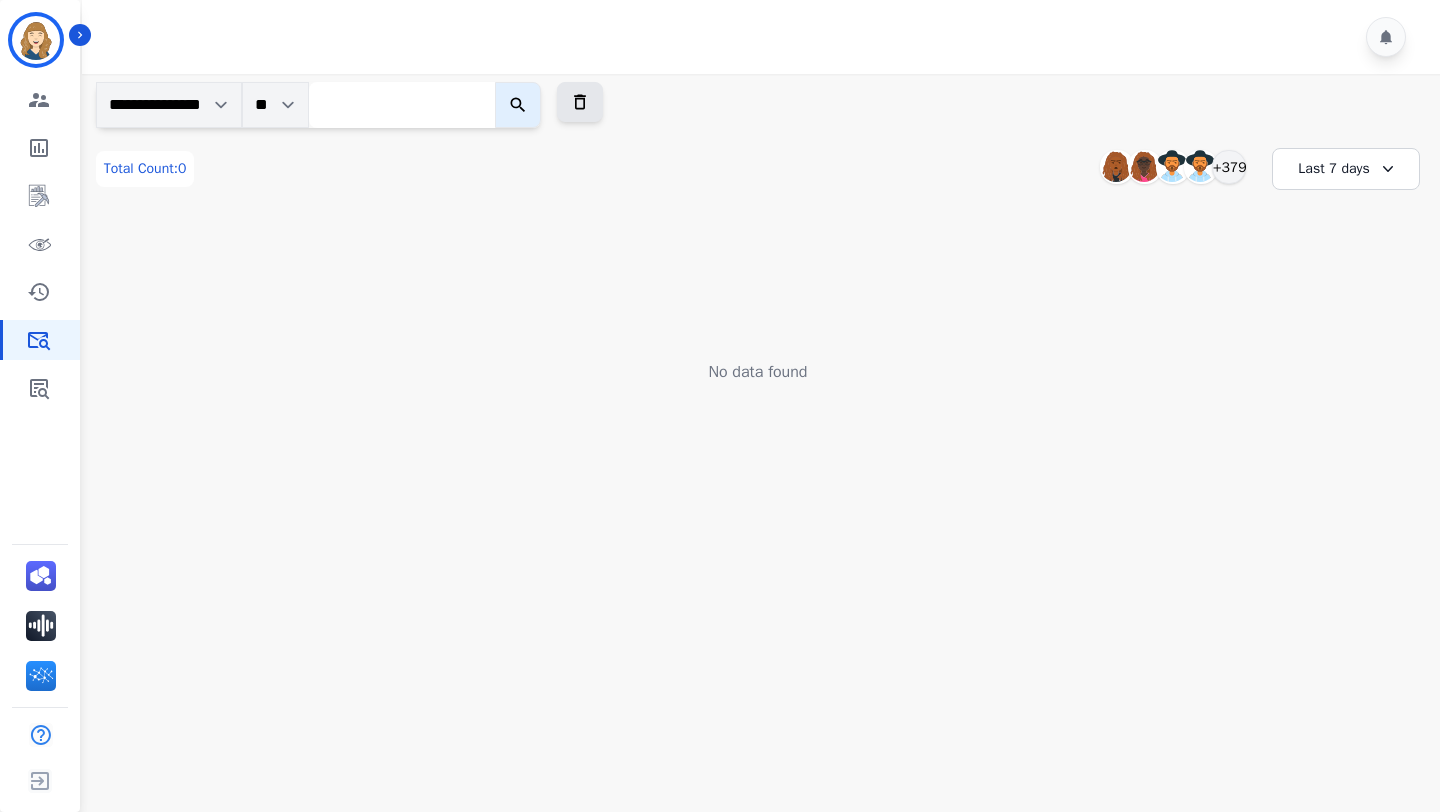 click at bounding box center (402, 105) 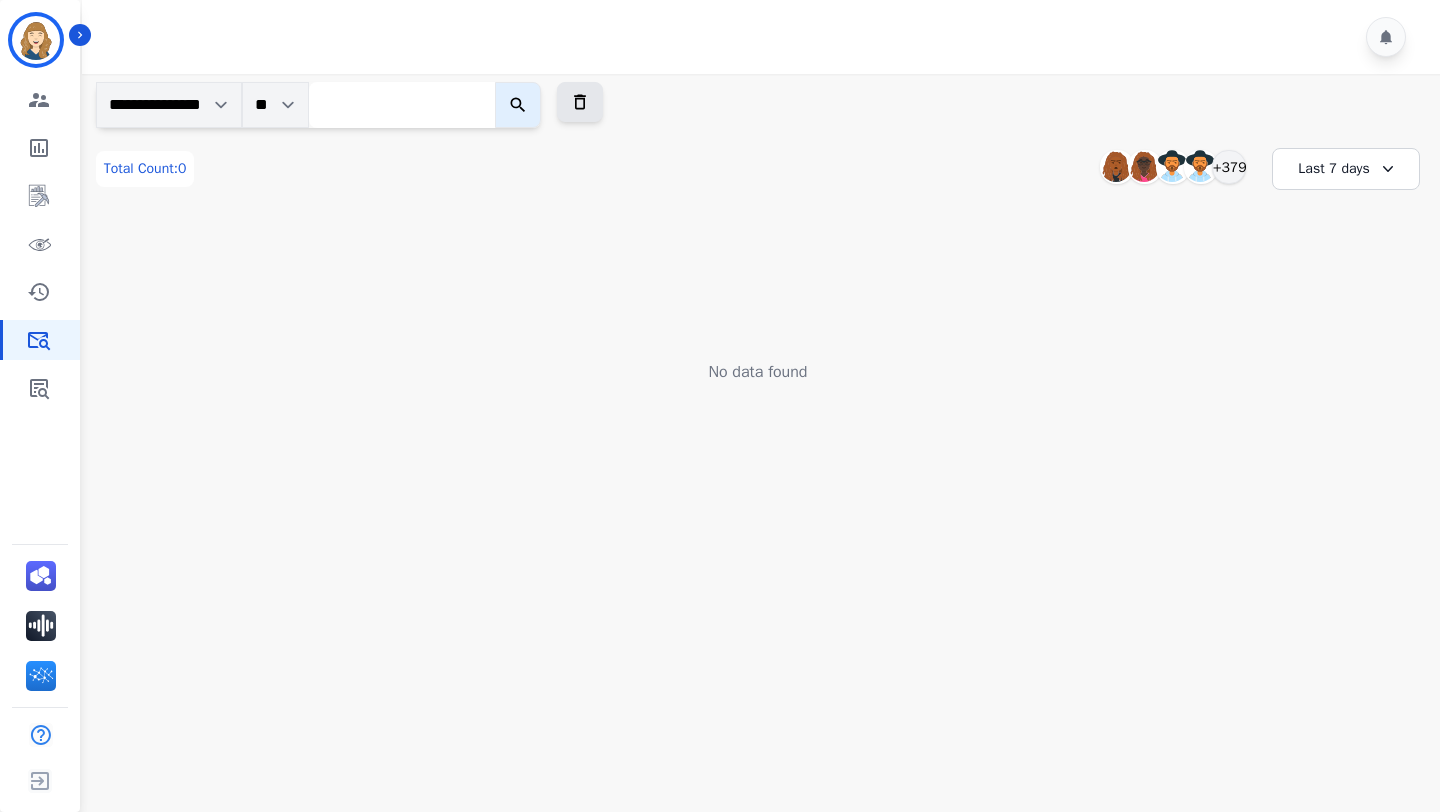 click at bounding box center [402, 105] 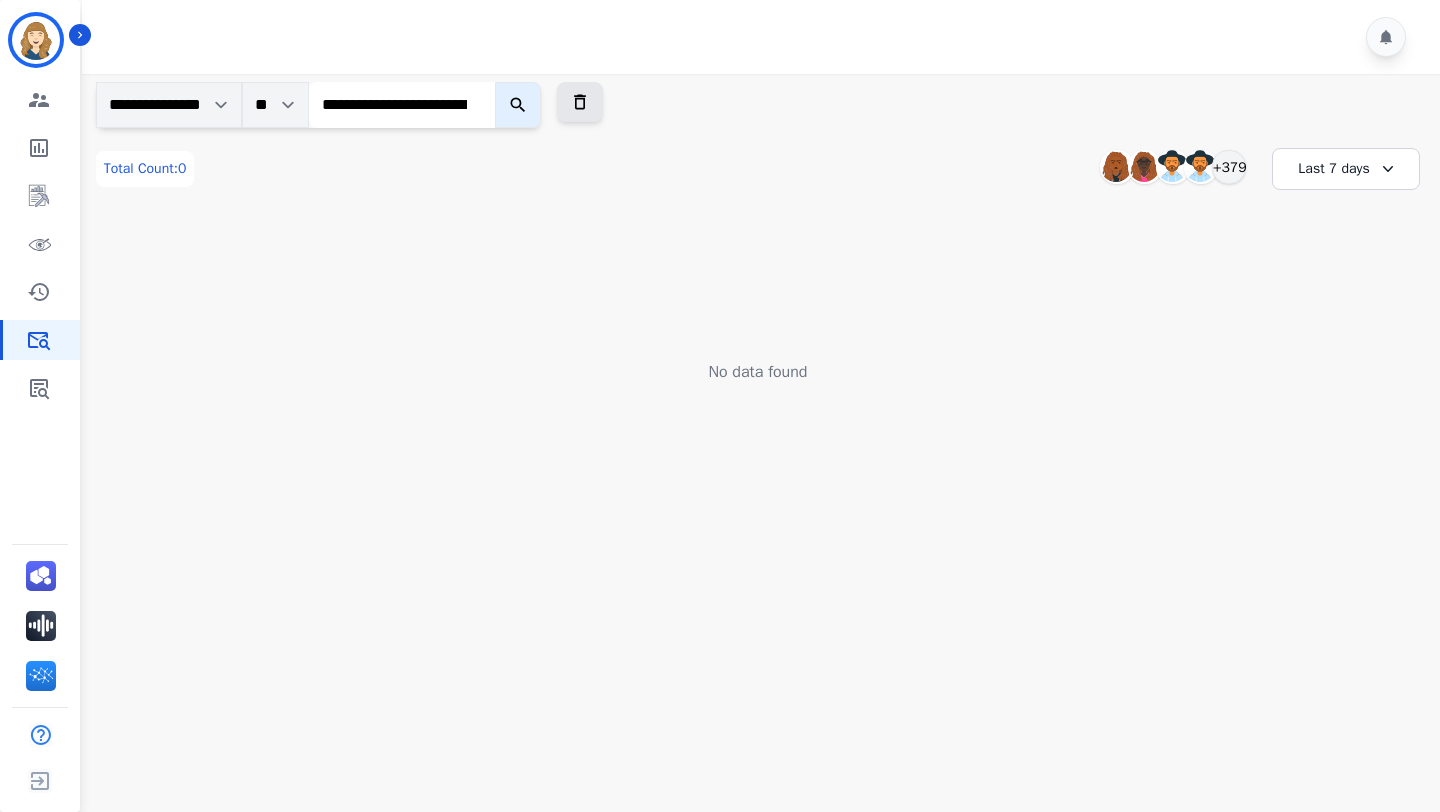 scroll, scrollTop: 0, scrollLeft: 161, axis: horizontal 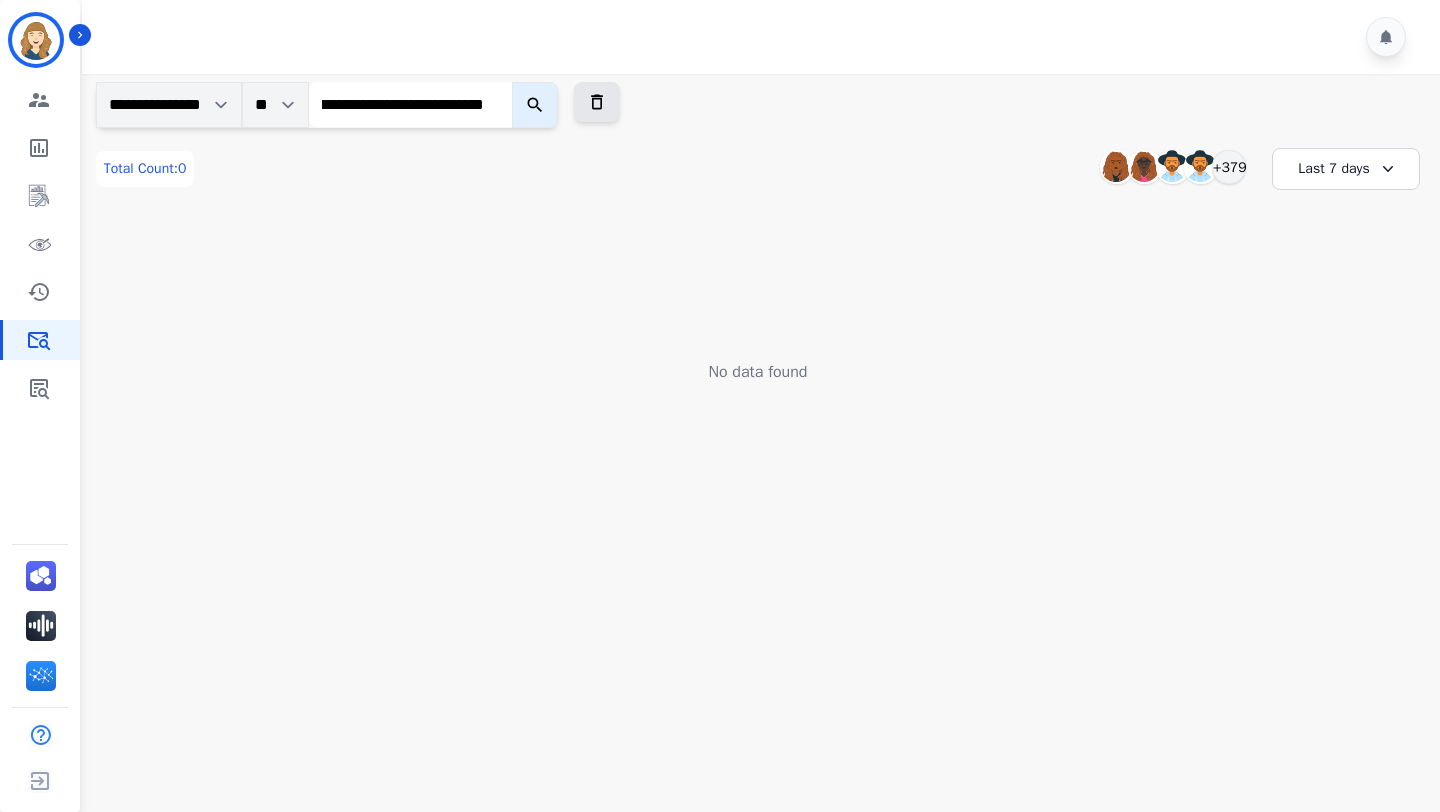 type on "**********" 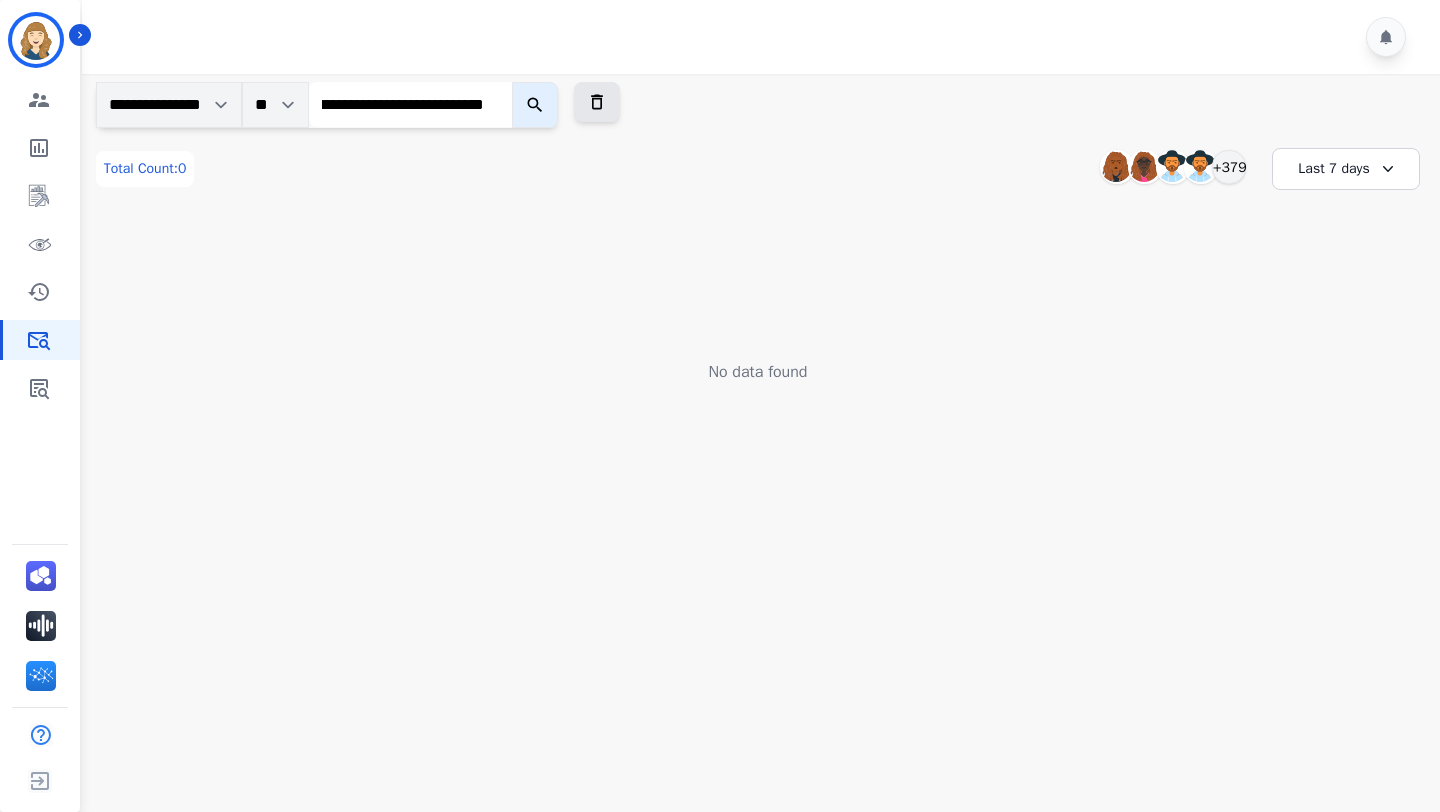 click 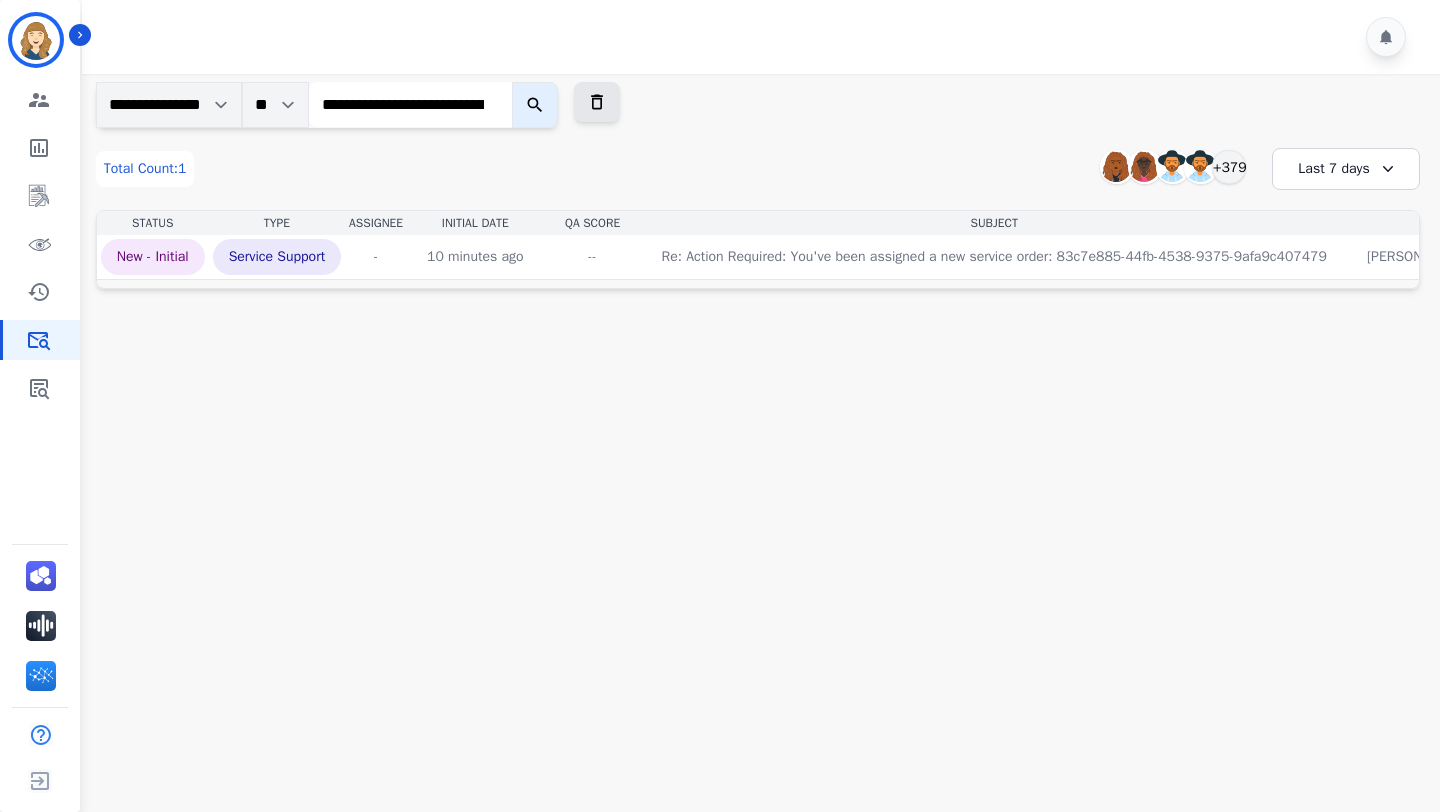 click on "**********" 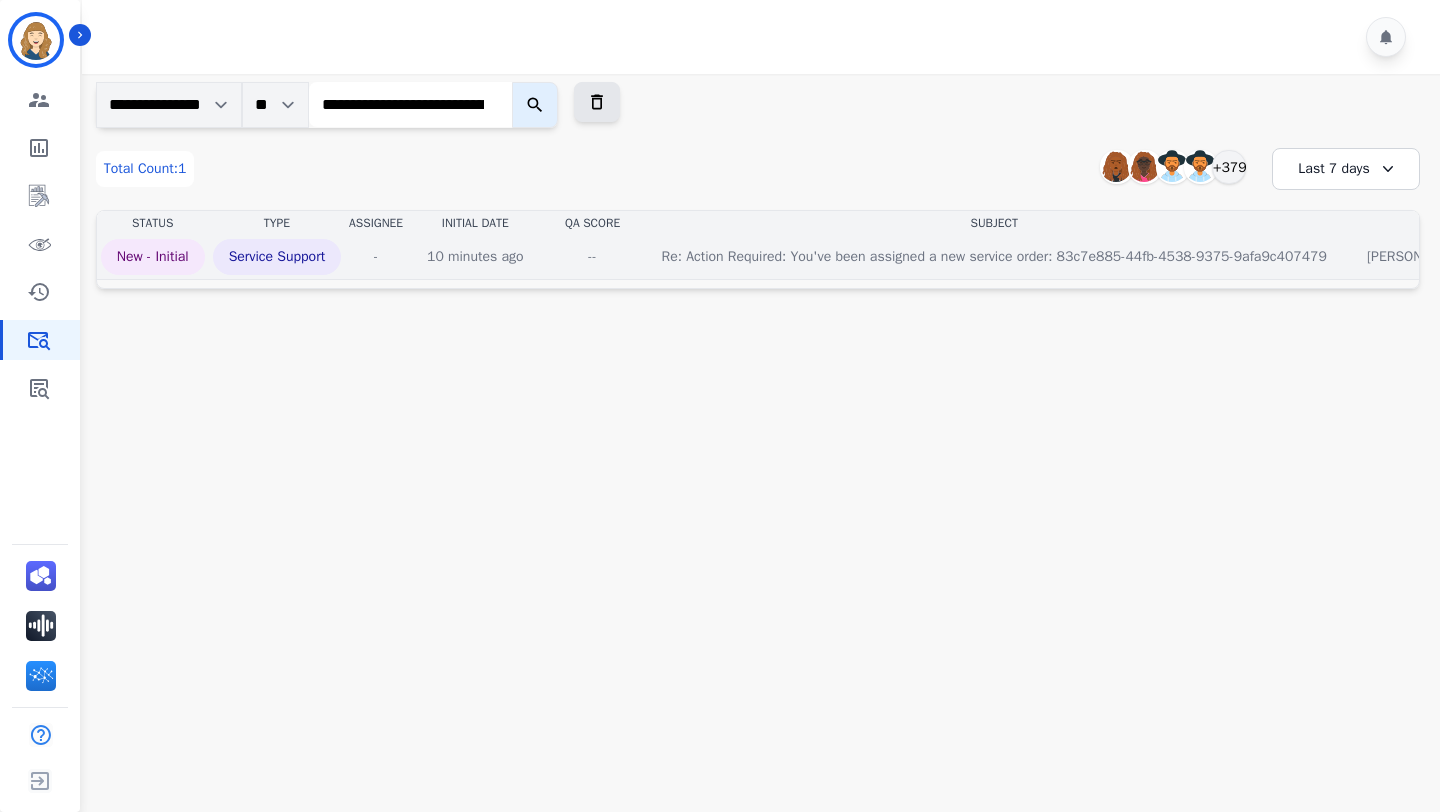 click on "Re: Action Required: You've been assigned a new service order: 83c7e885-44fb-4538-9375-9afa9c407479" at bounding box center (994, 257) 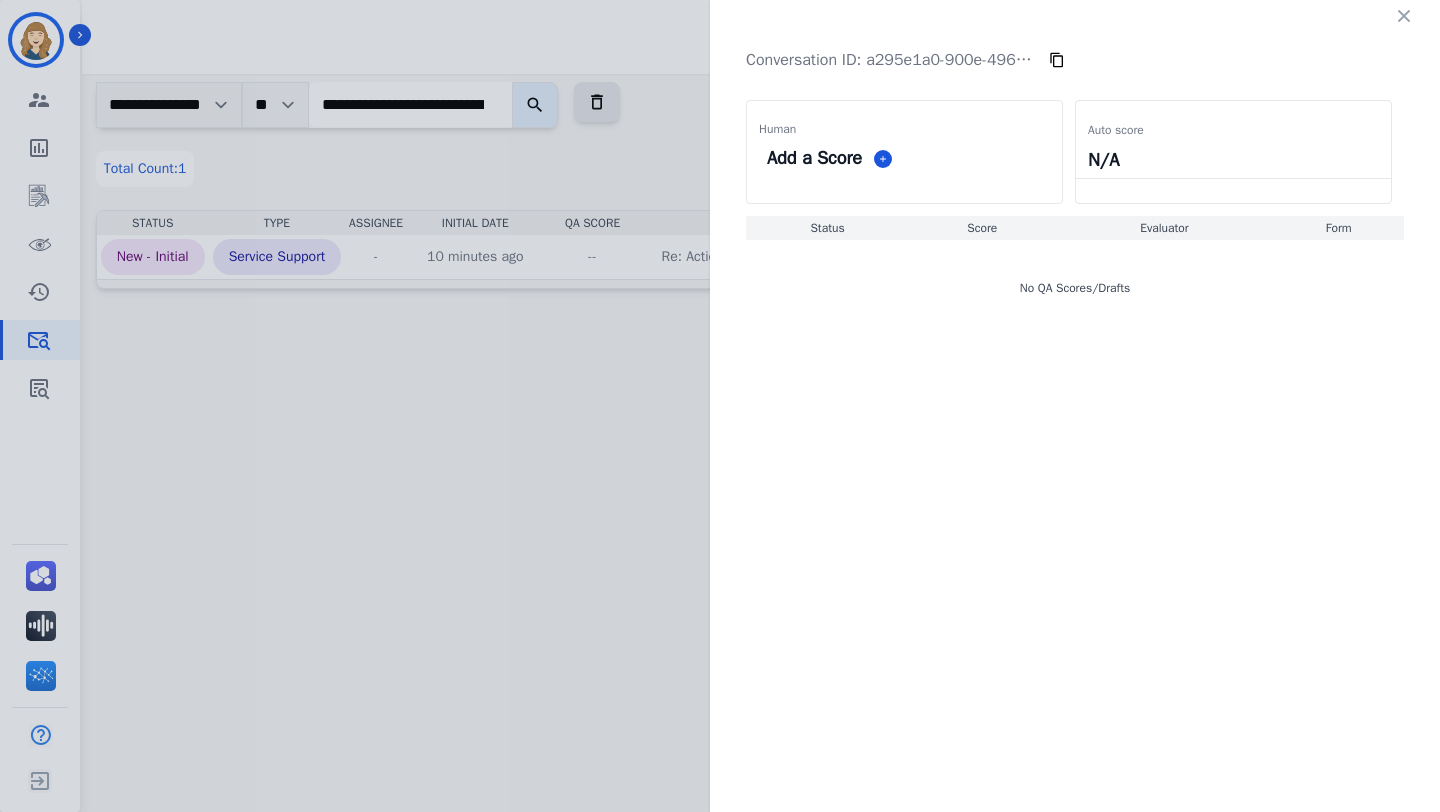 click on "Add a Score" at bounding box center [904, 158] 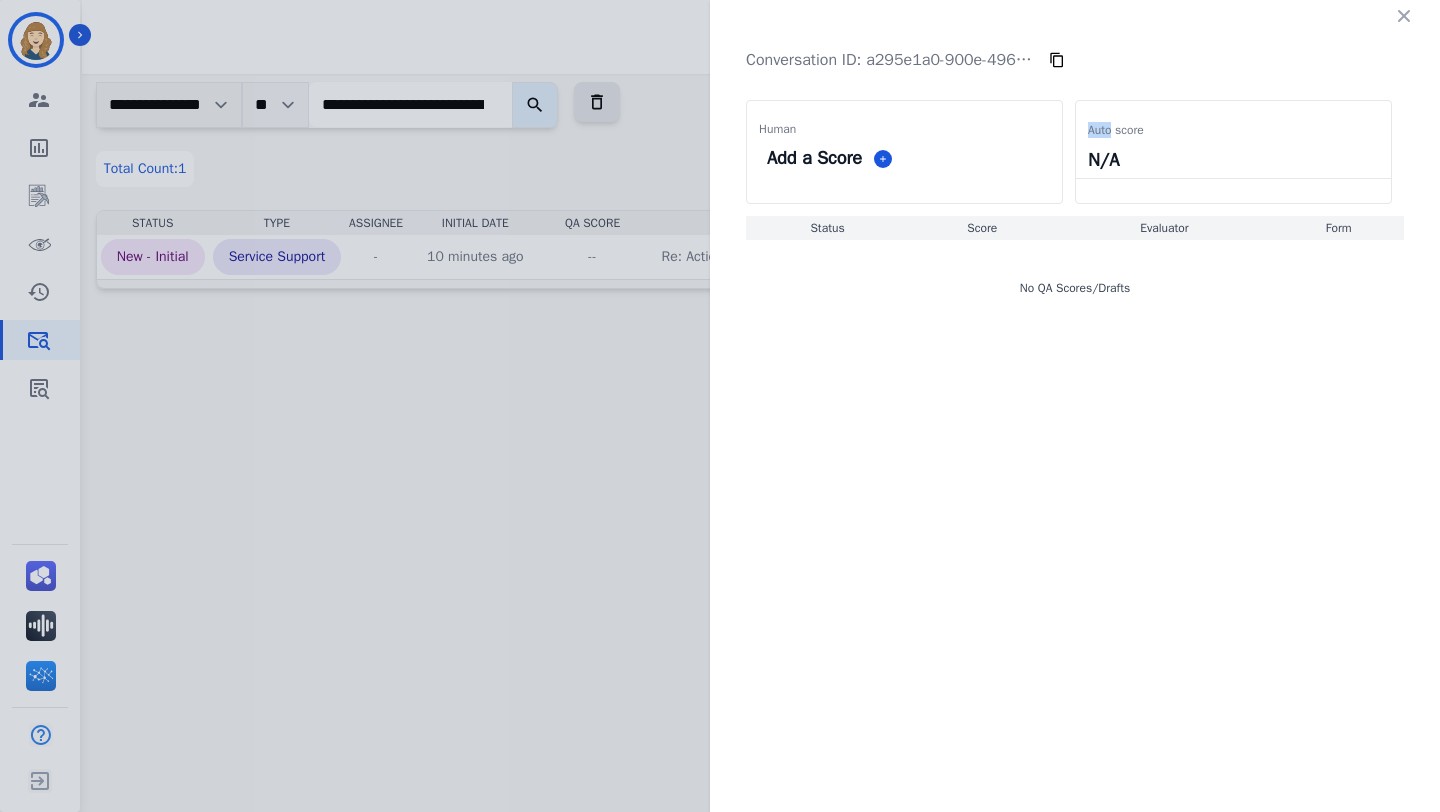 click on "Add a Score" at bounding box center (904, 158) 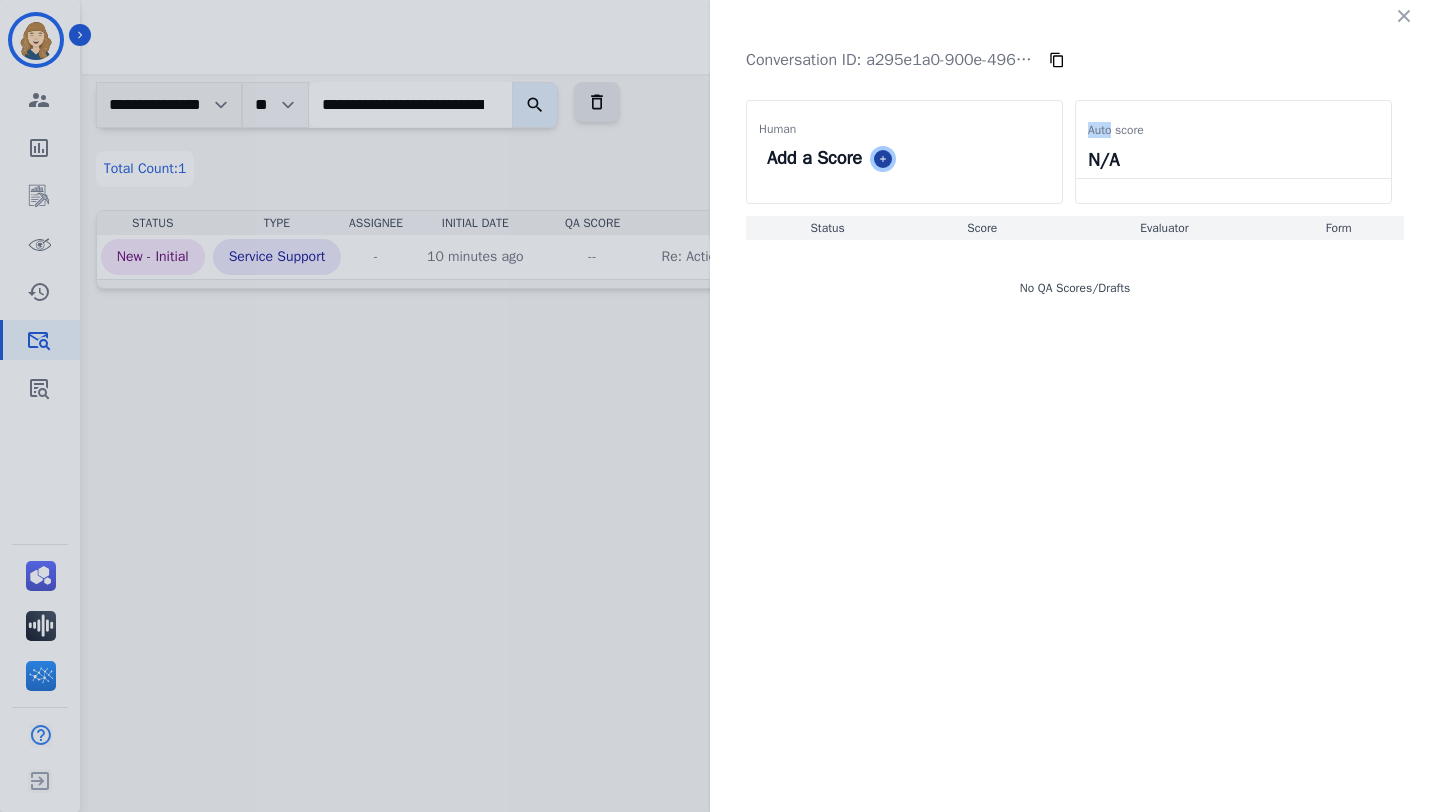 click at bounding box center (883, 159) 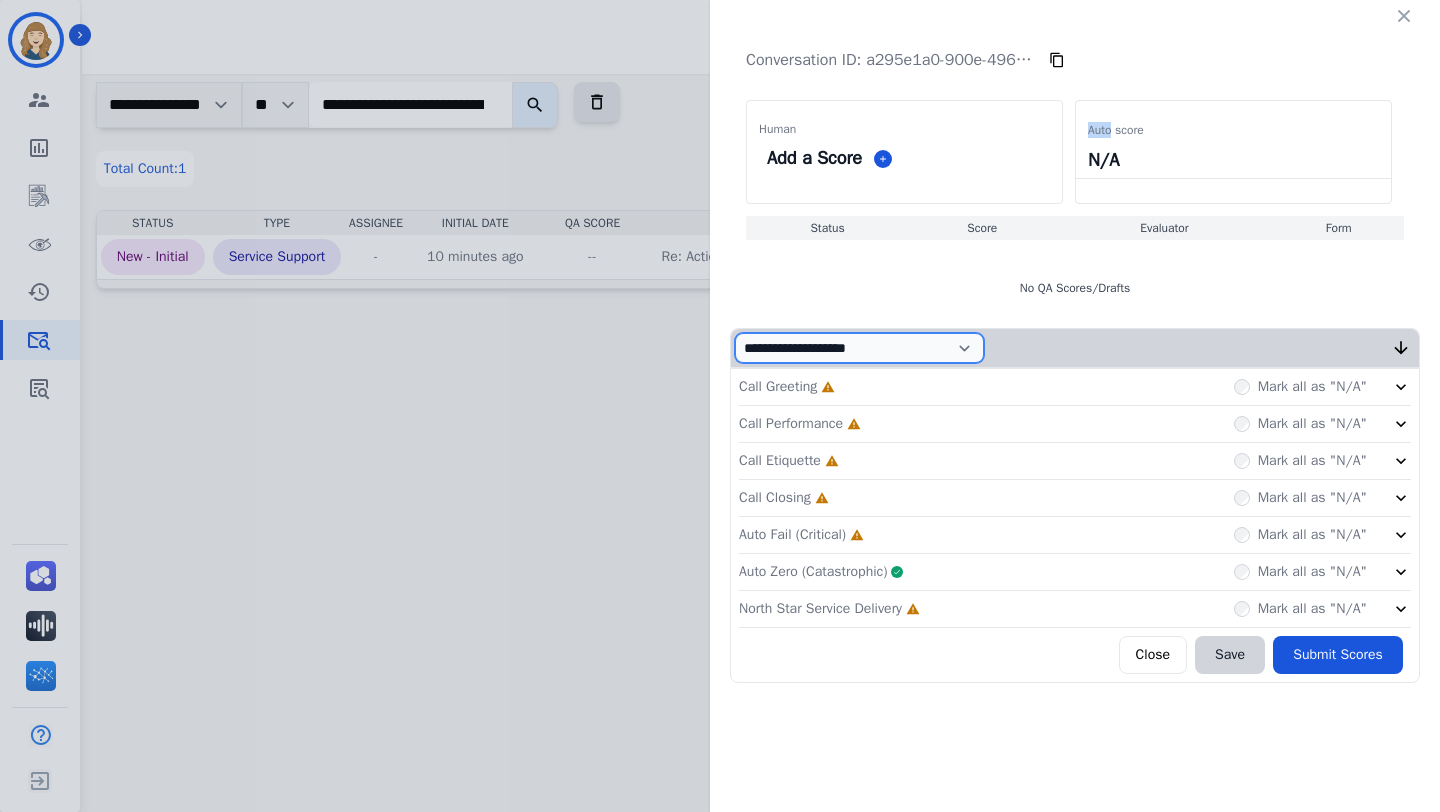 click on "**********" at bounding box center (859, 348) 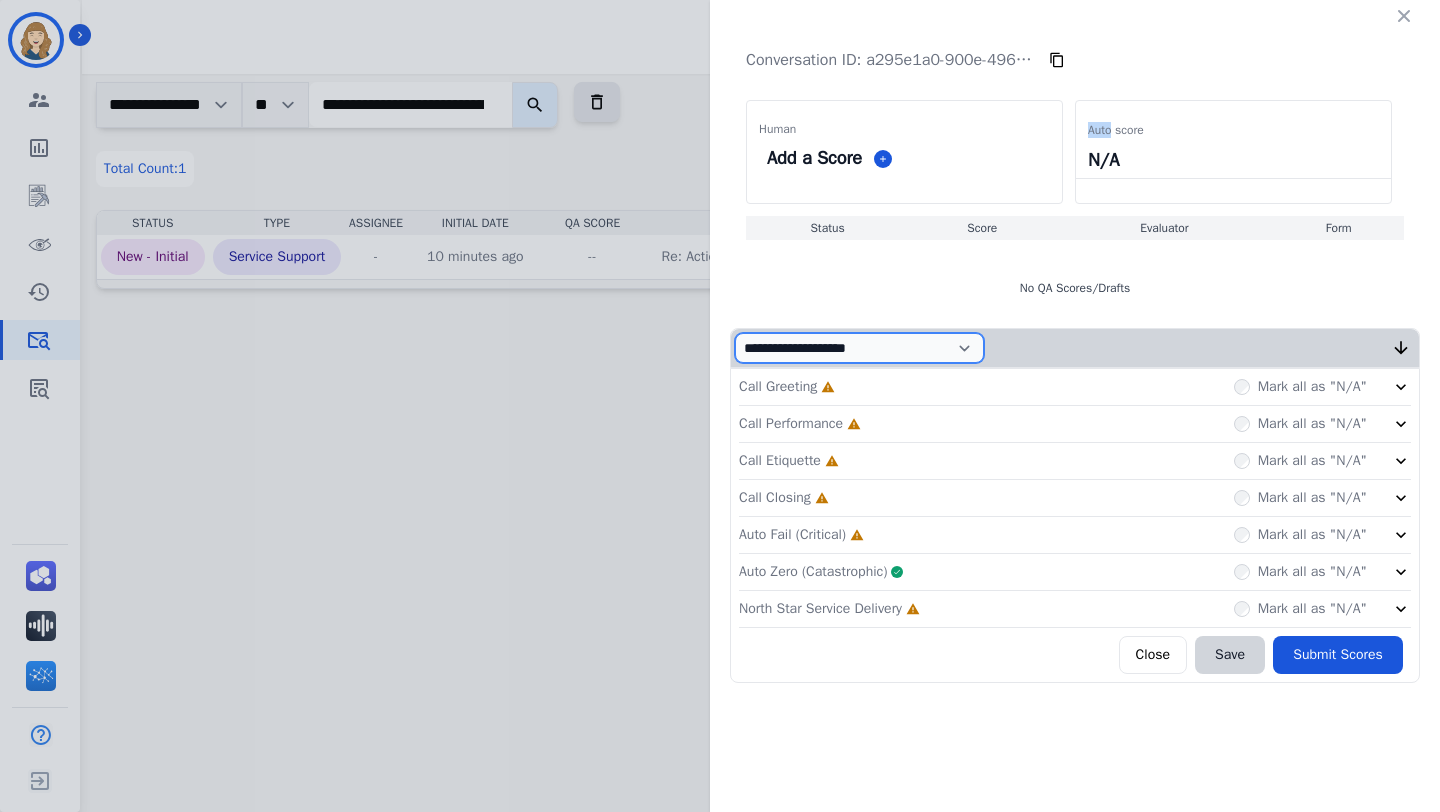 click on "**********" at bounding box center [859, 348] 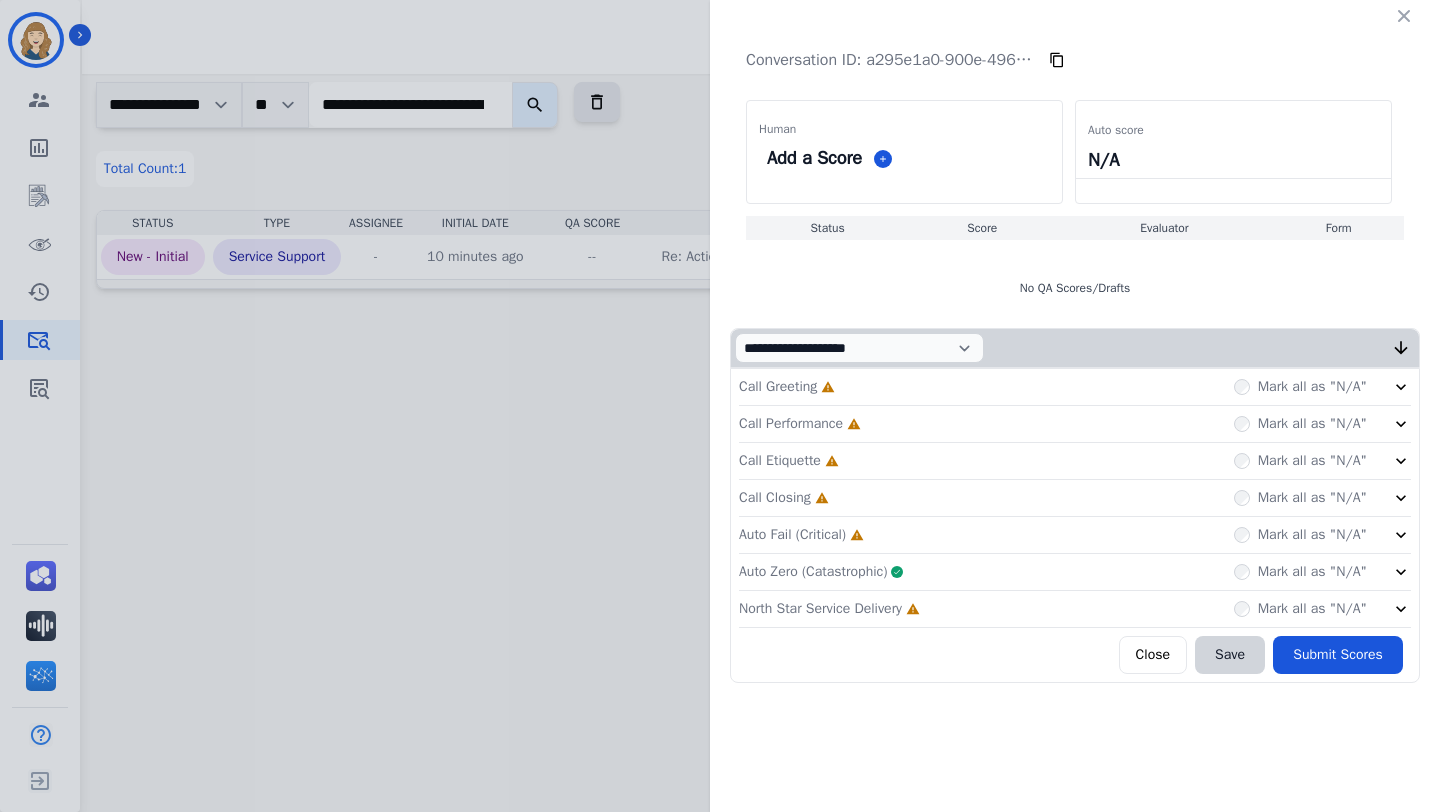 click on "**********" 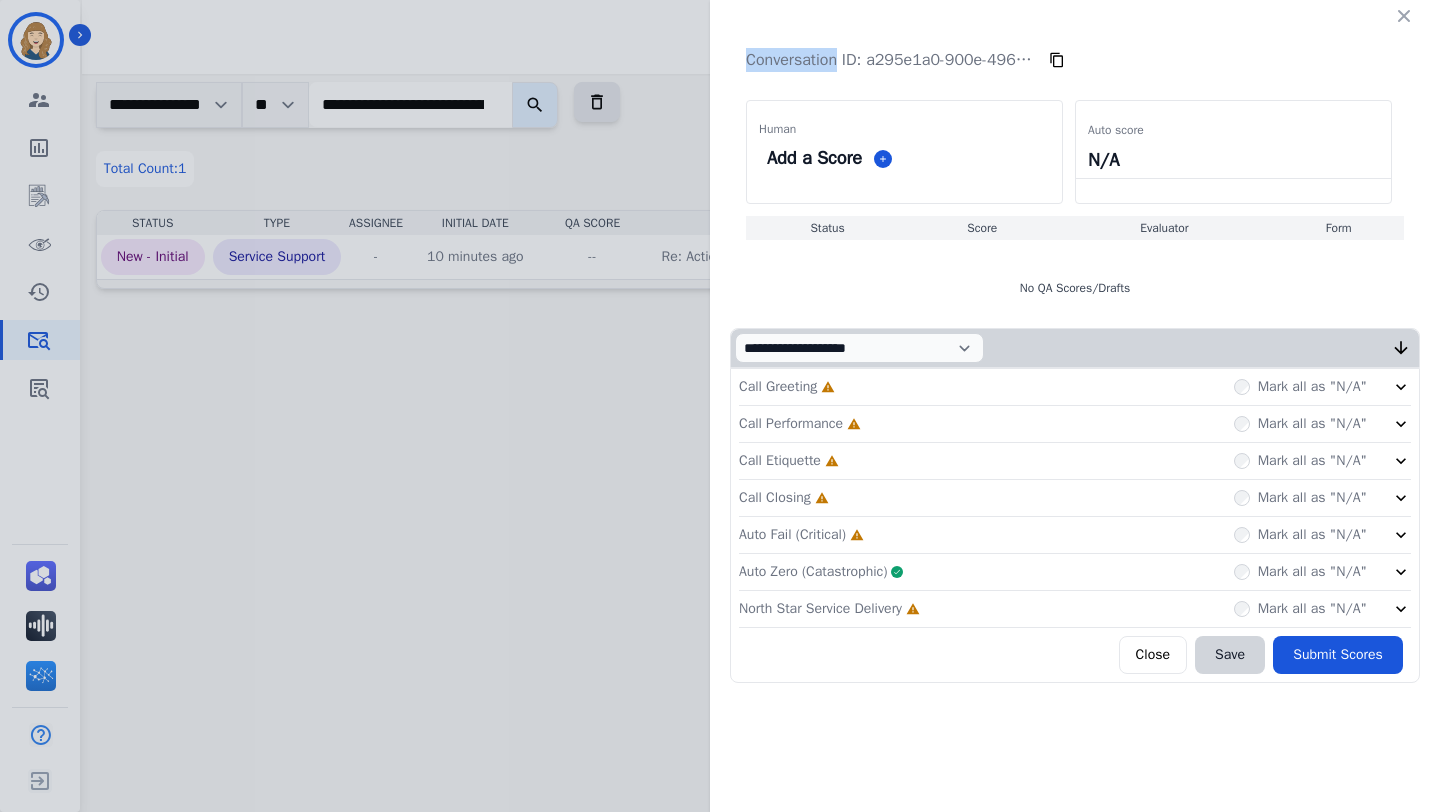 click on "**********" 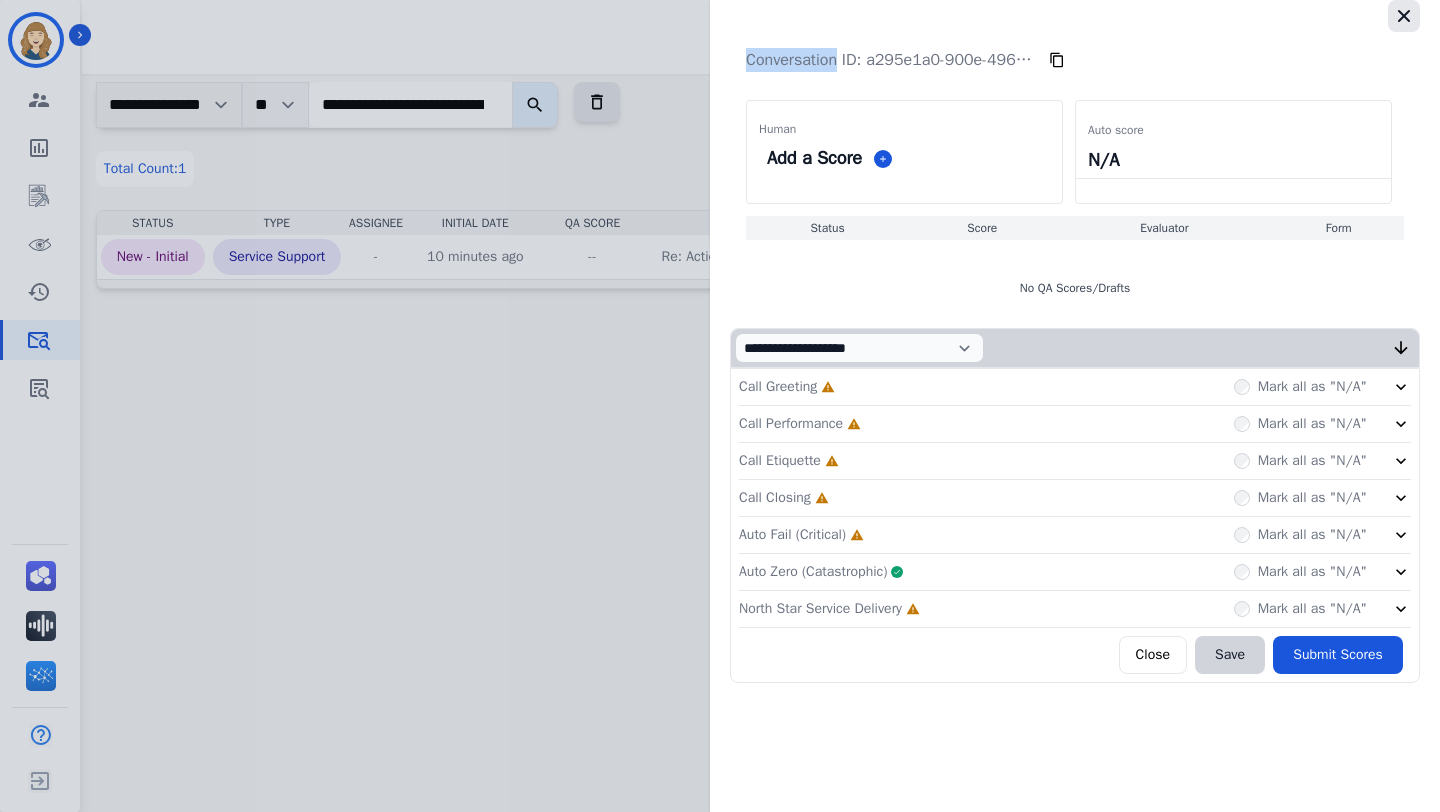 click 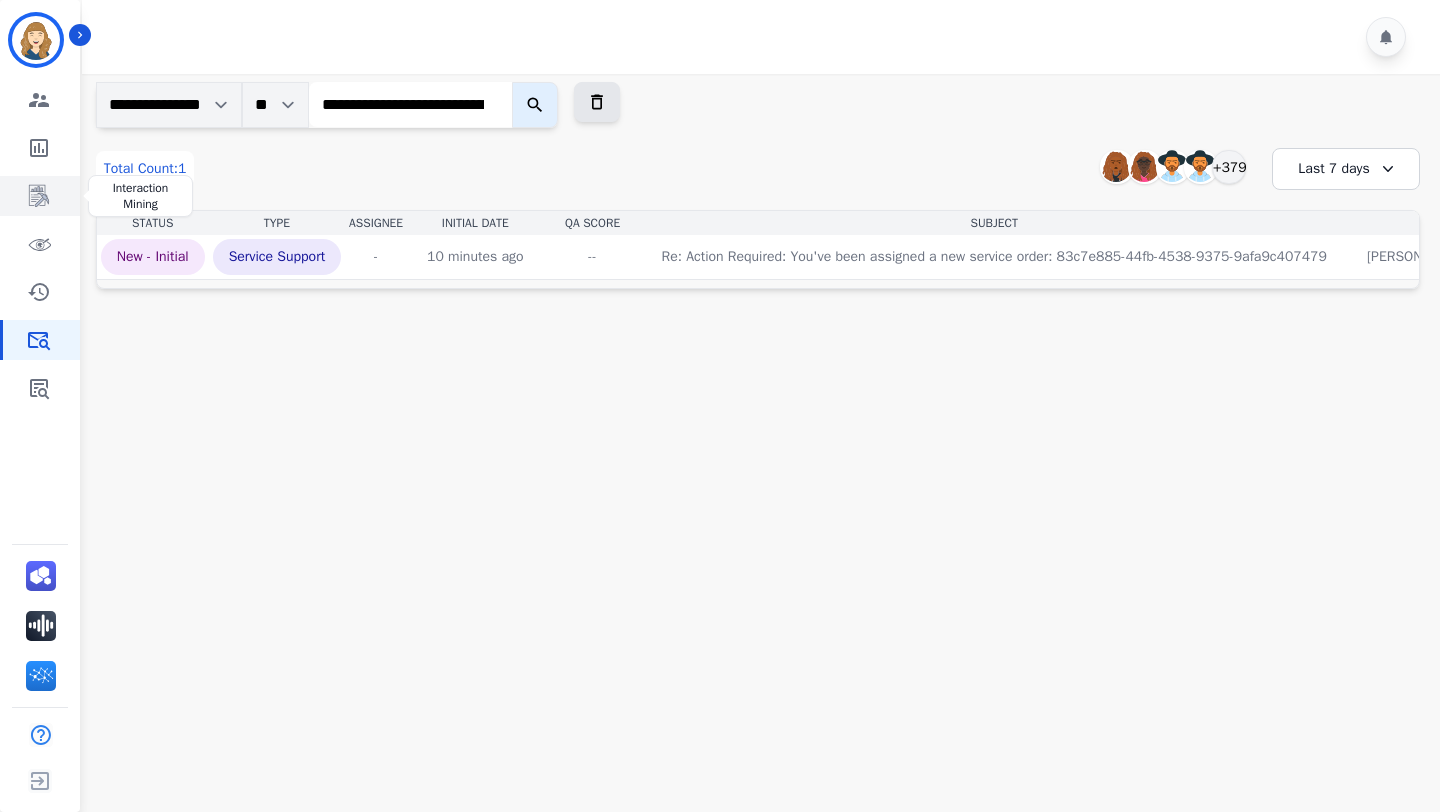 click at bounding box center [41, 196] 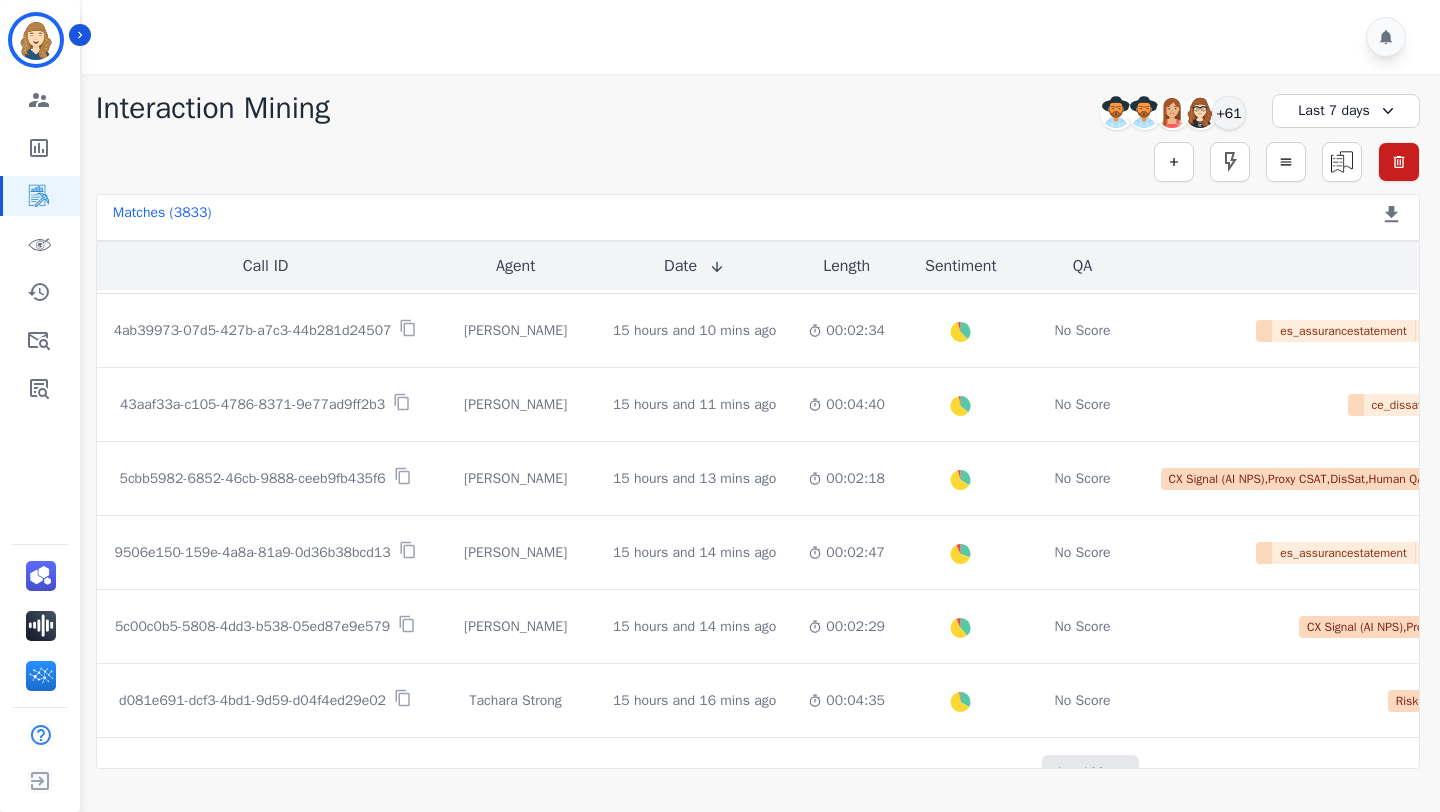 scroll, scrollTop: 1076, scrollLeft: 0, axis: vertical 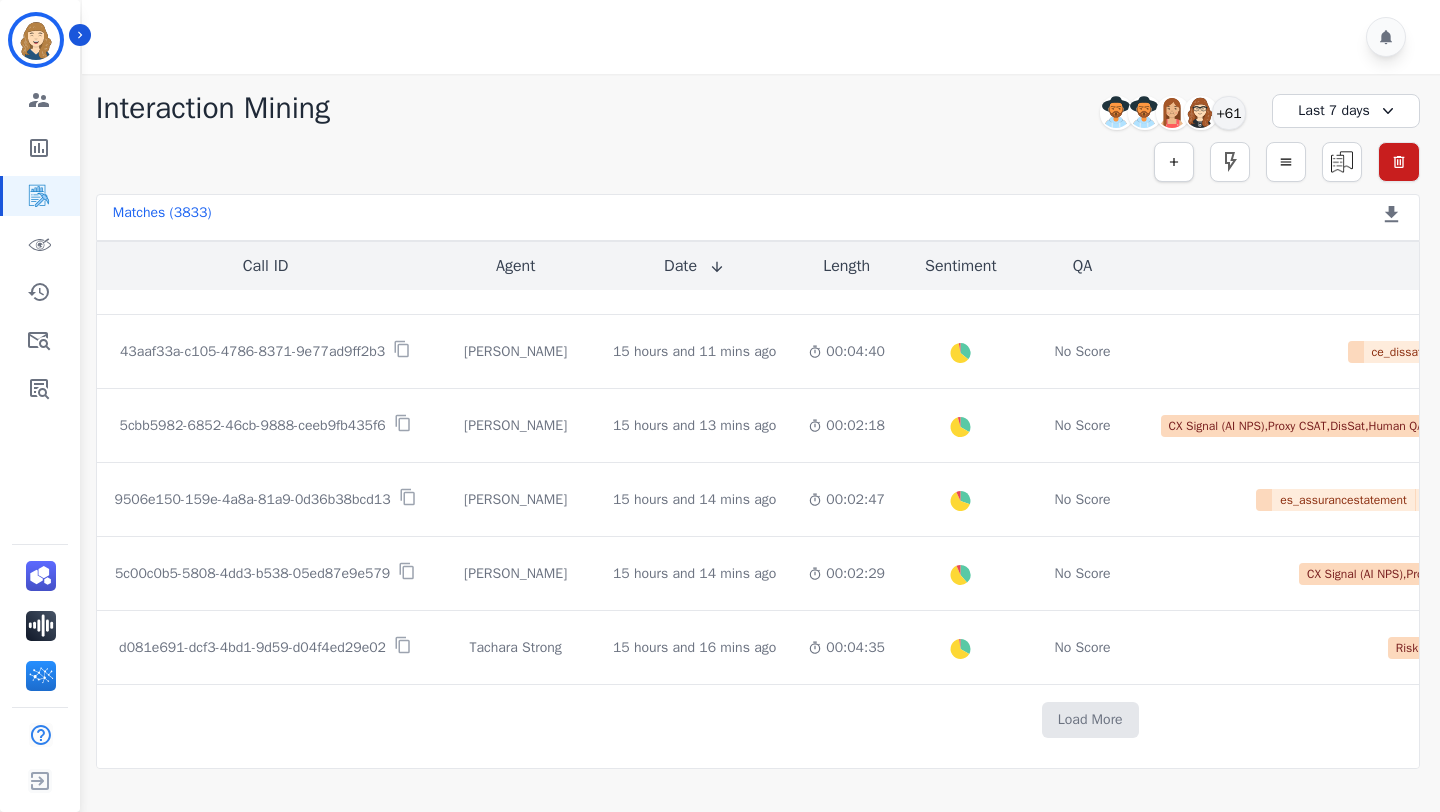 click 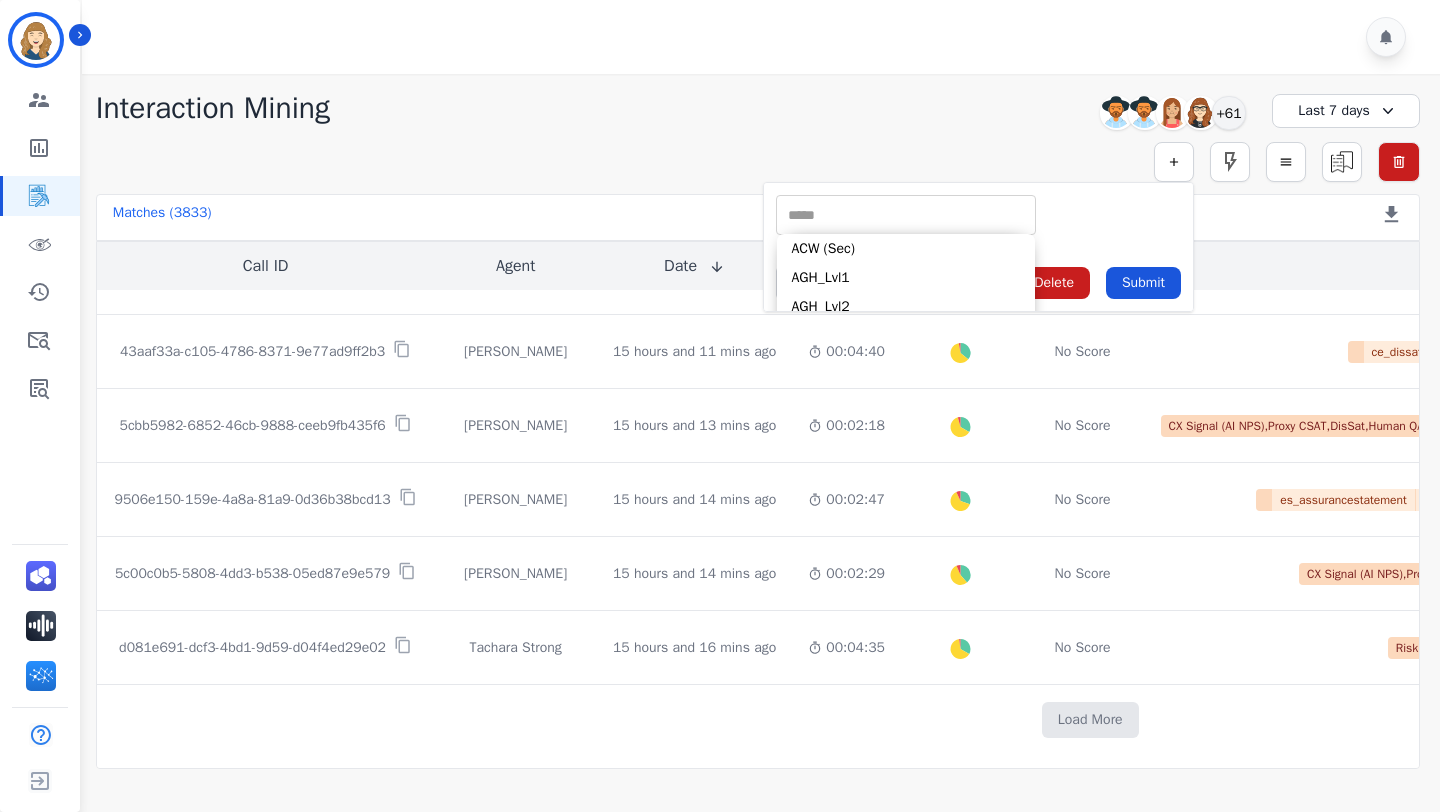 click at bounding box center [906, 215] 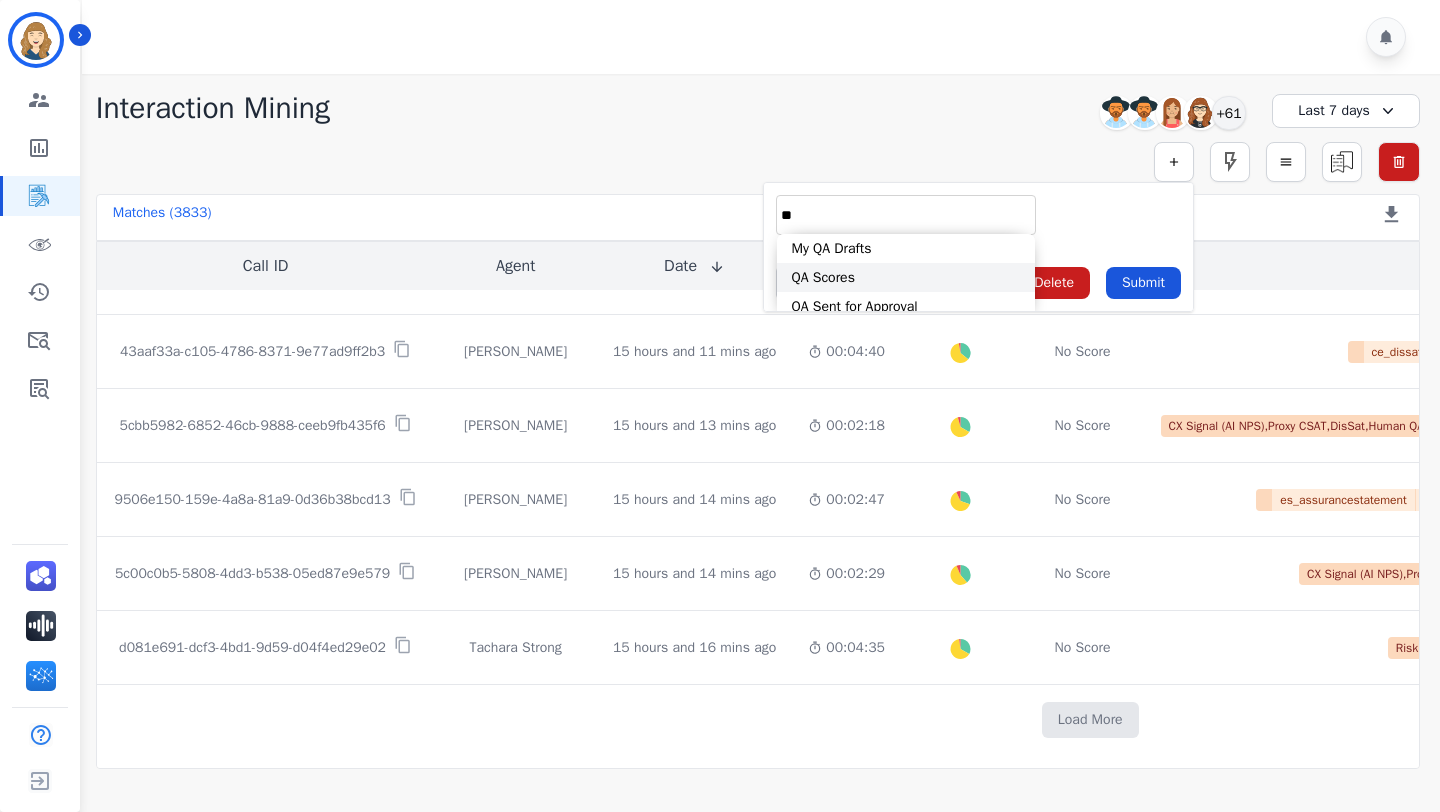 type on "**" 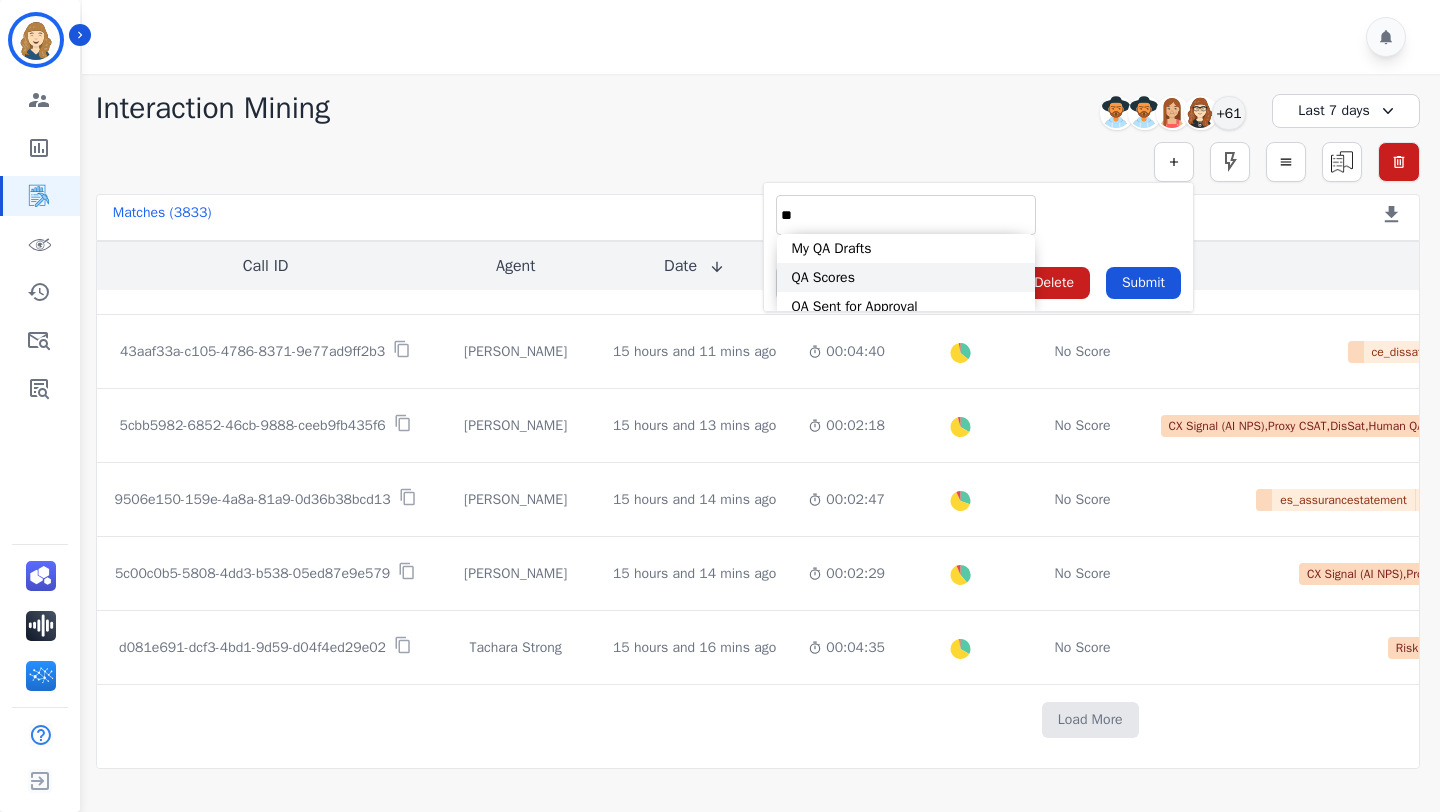 type on "**********" 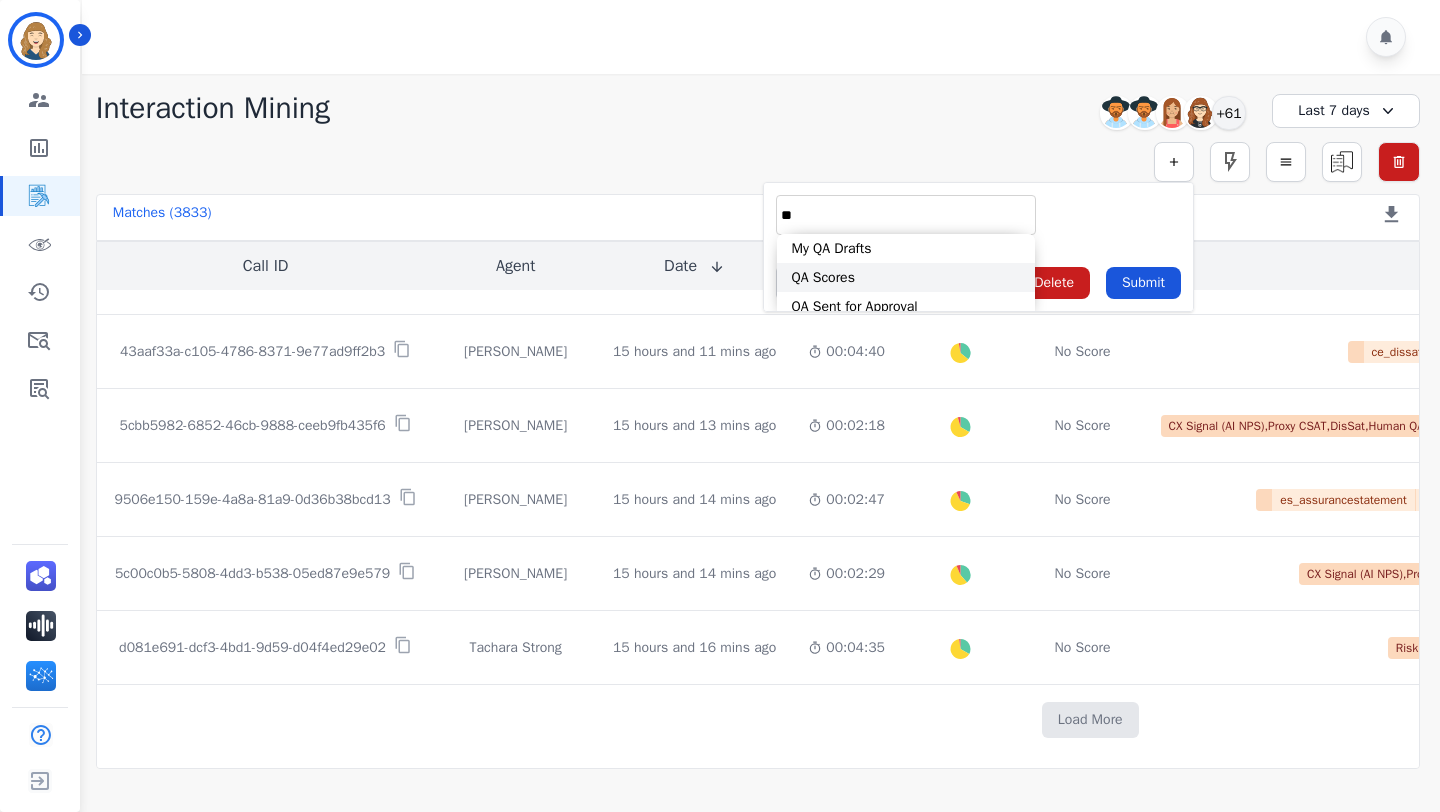 type 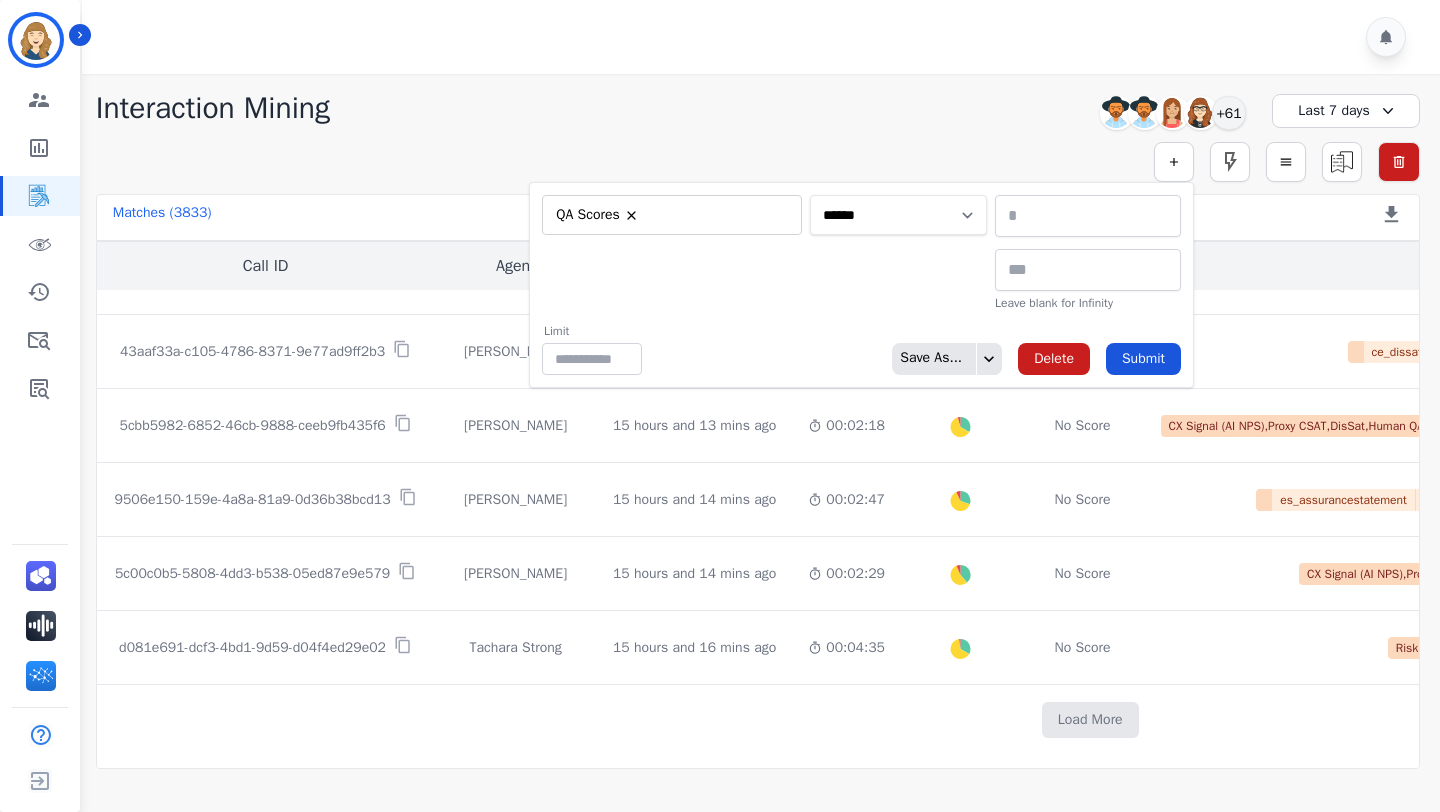 click on "**********" at bounding box center (898, 215) 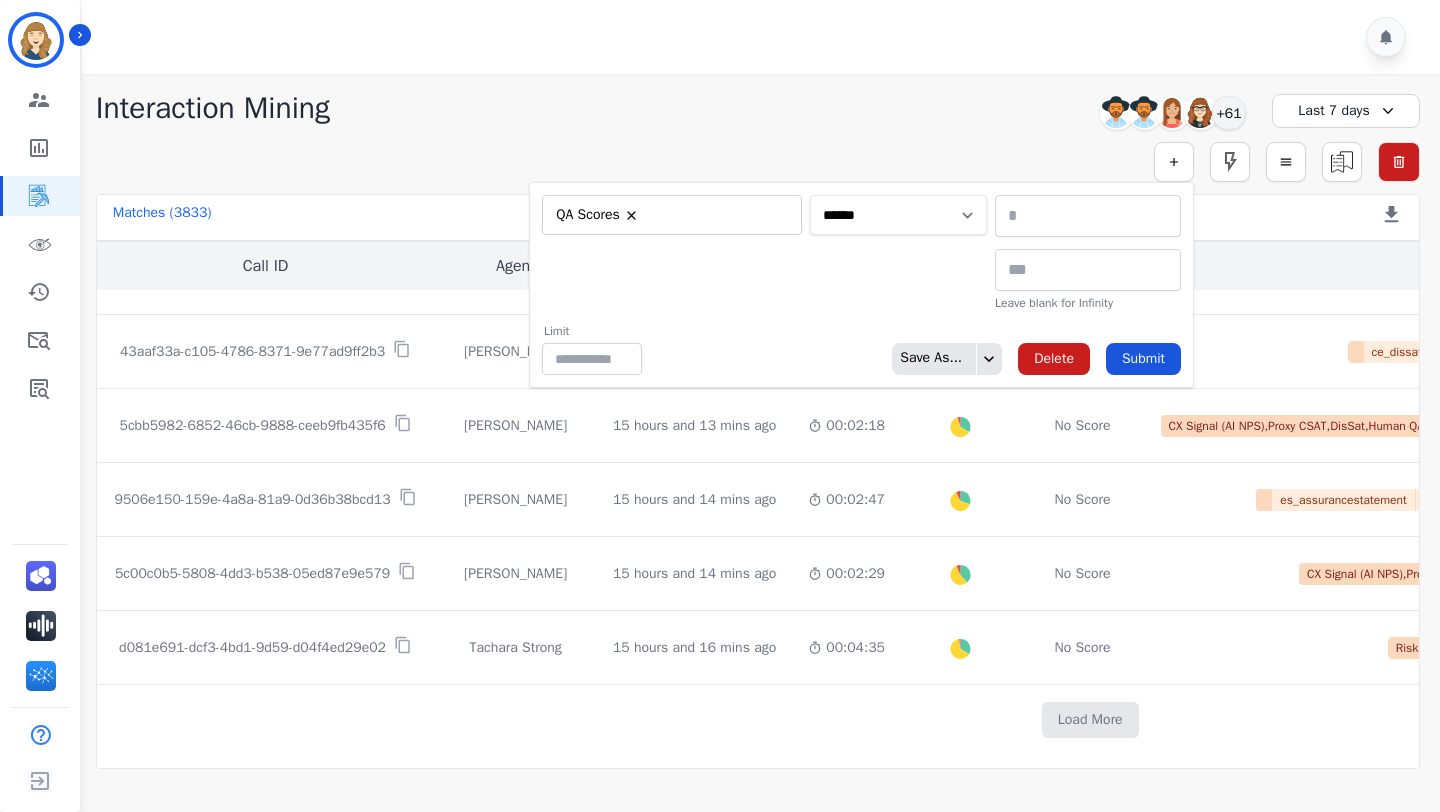 select on "******" 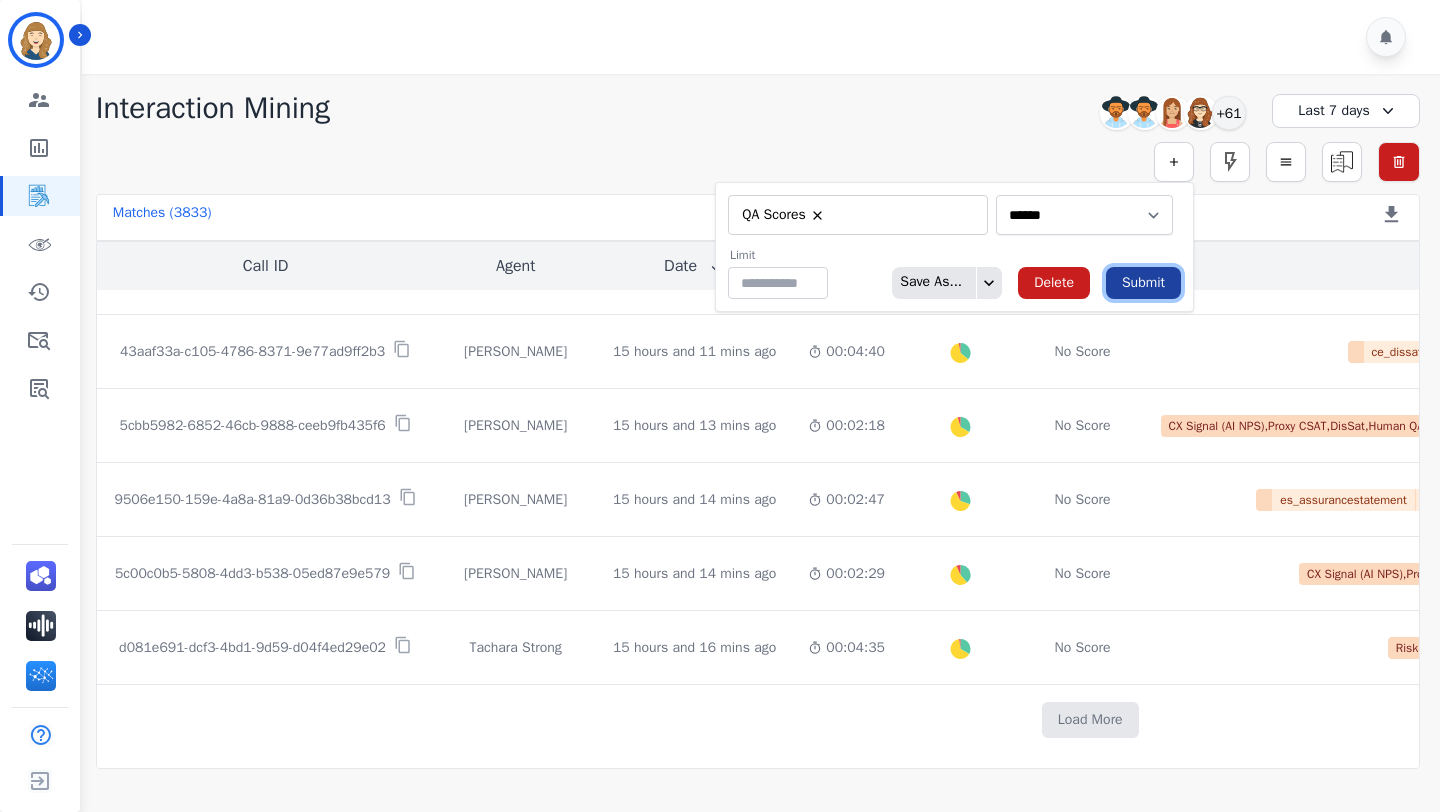 click on "Submit" at bounding box center [1143, 283] 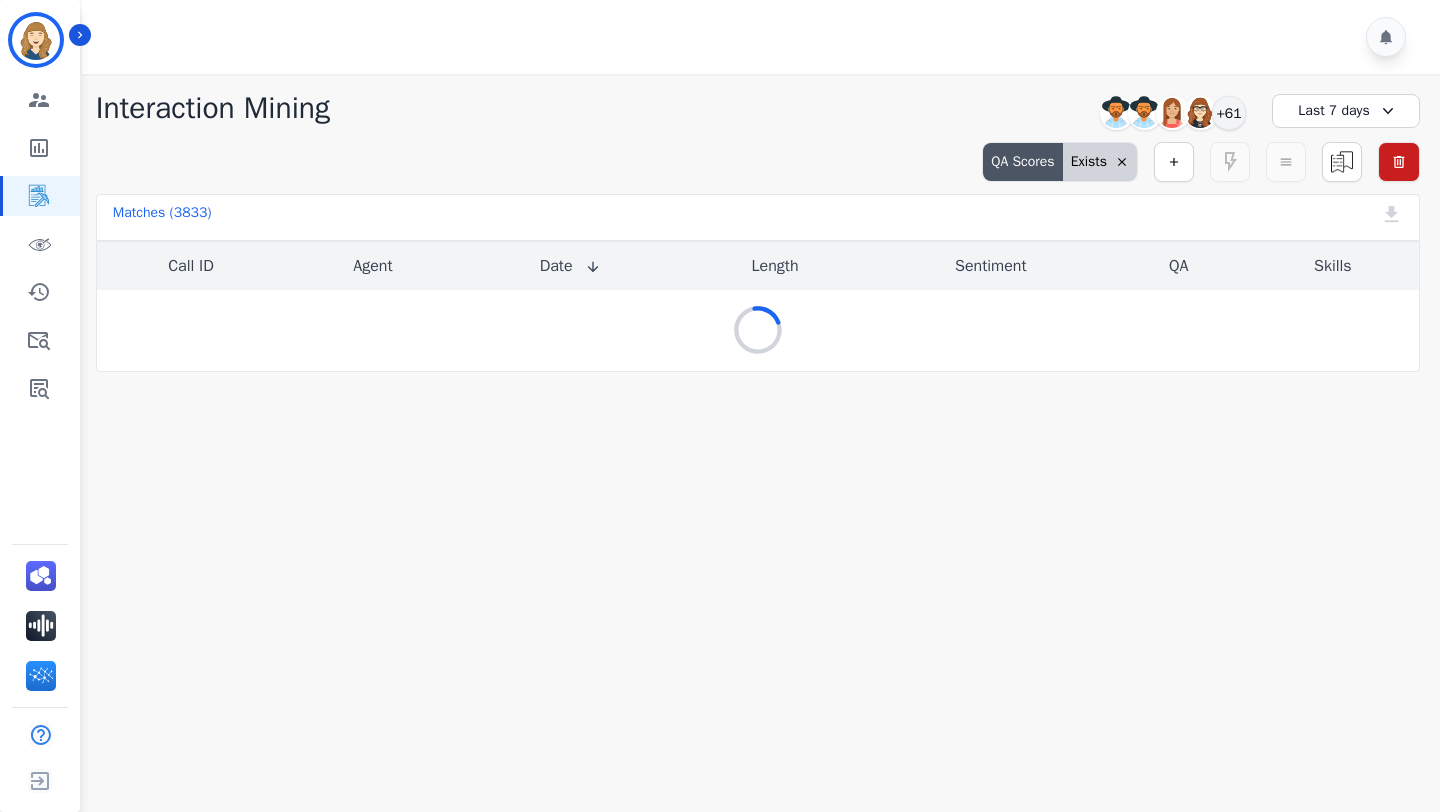 scroll, scrollTop: 0, scrollLeft: 0, axis: both 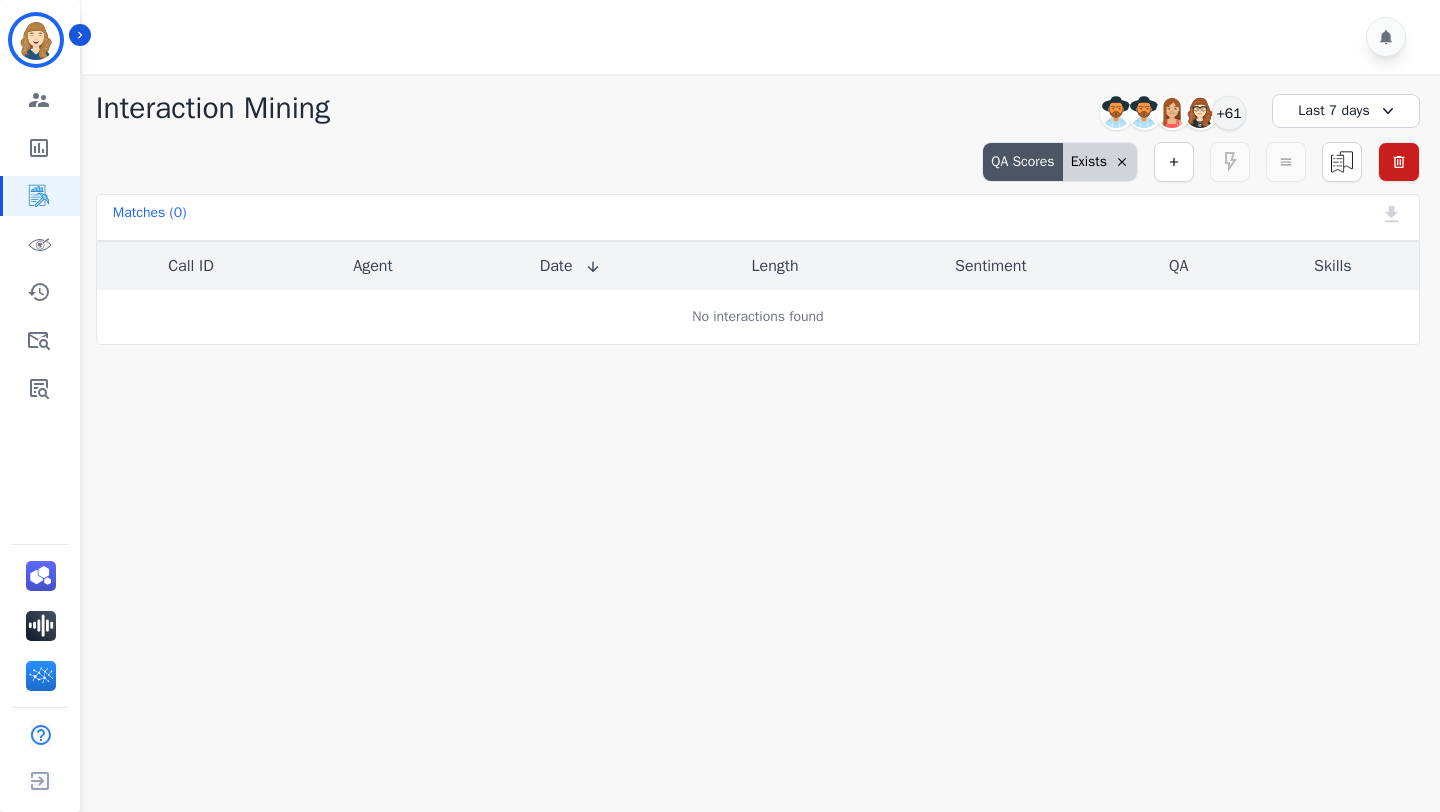 click on "Last 7 days" at bounding box center [1346, 111] 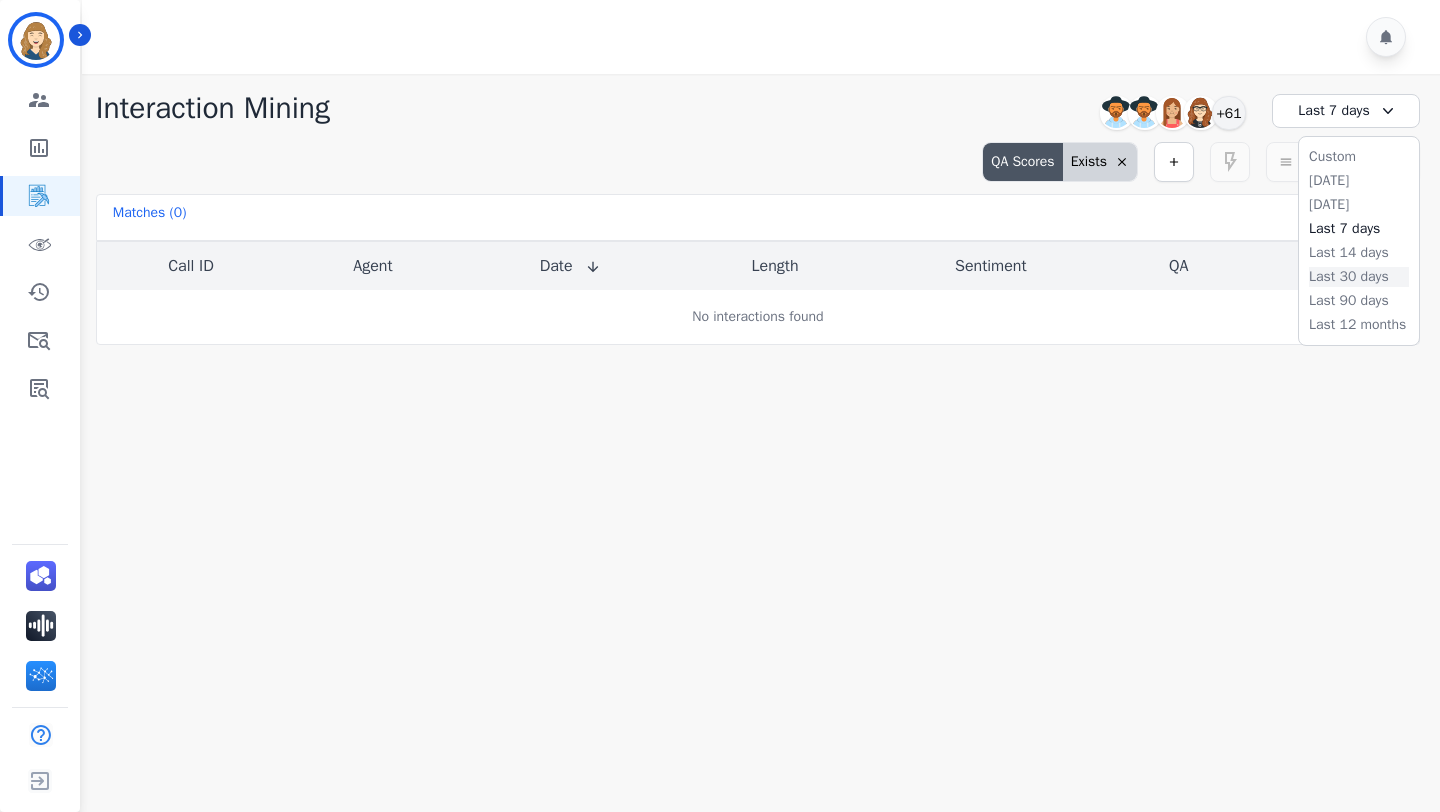 click on "Last 30 days" at bounding box center (1359, 277) 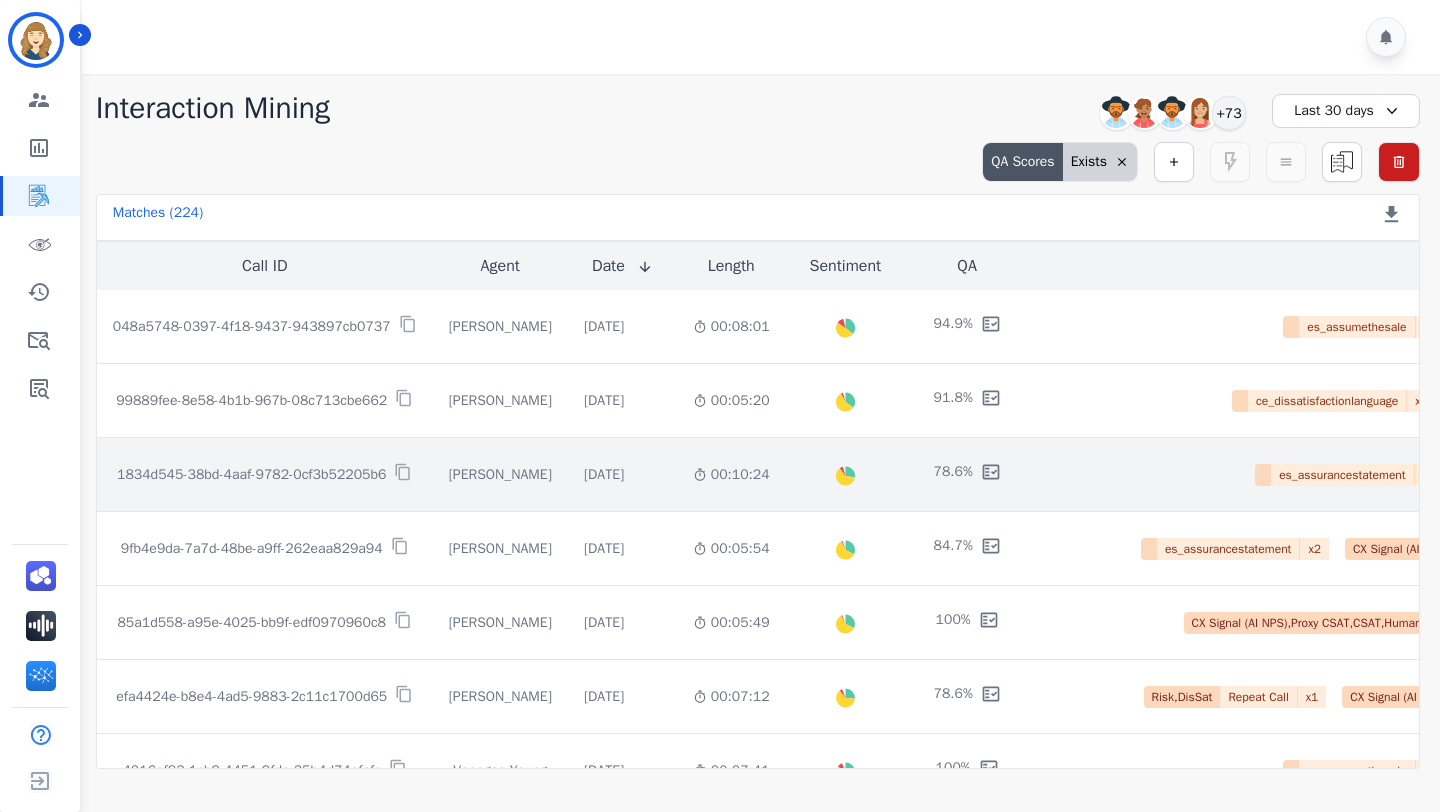click on "[DATE]   Start at: [DATE] 5:09pm" 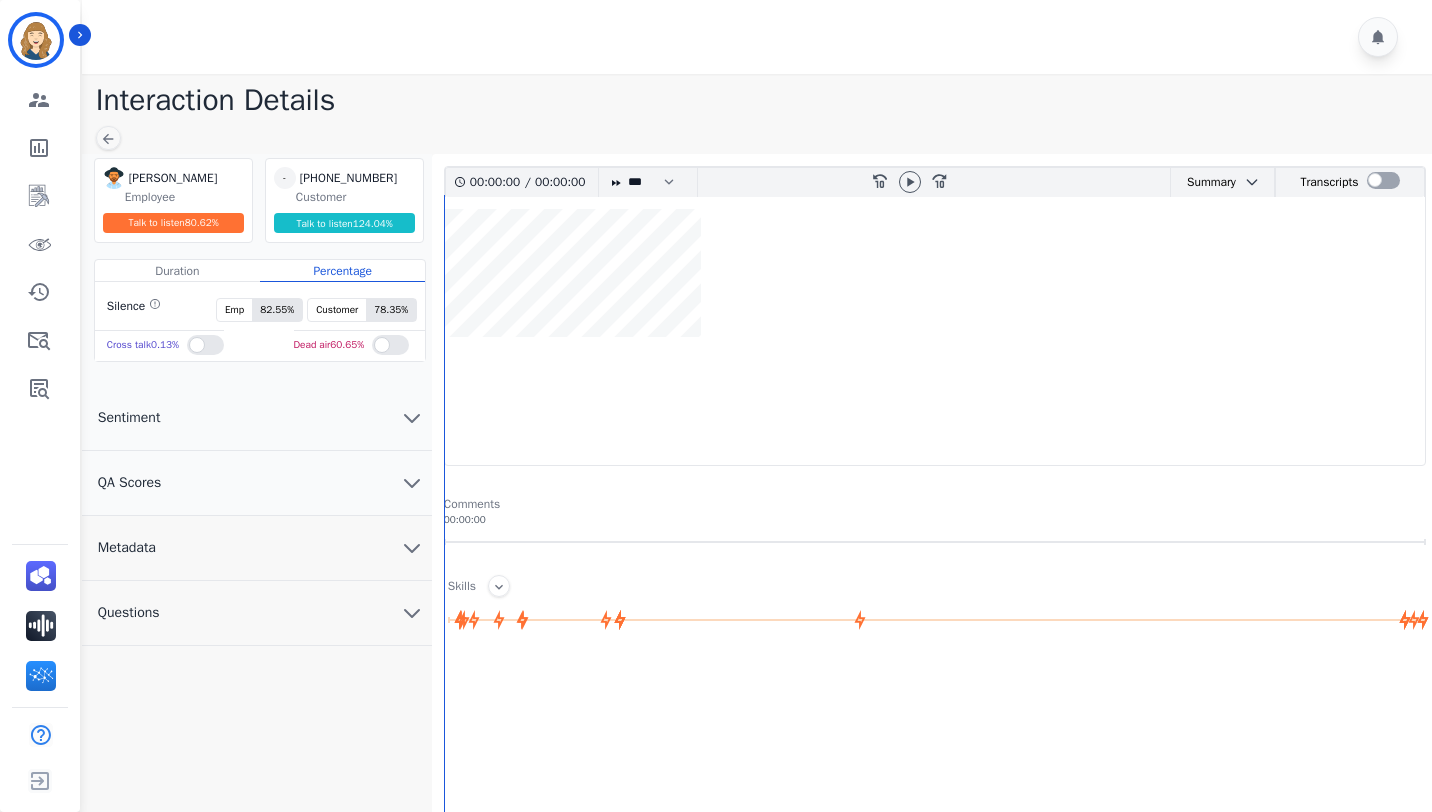 click on "QA Scores" at bounding box center [257, 483] 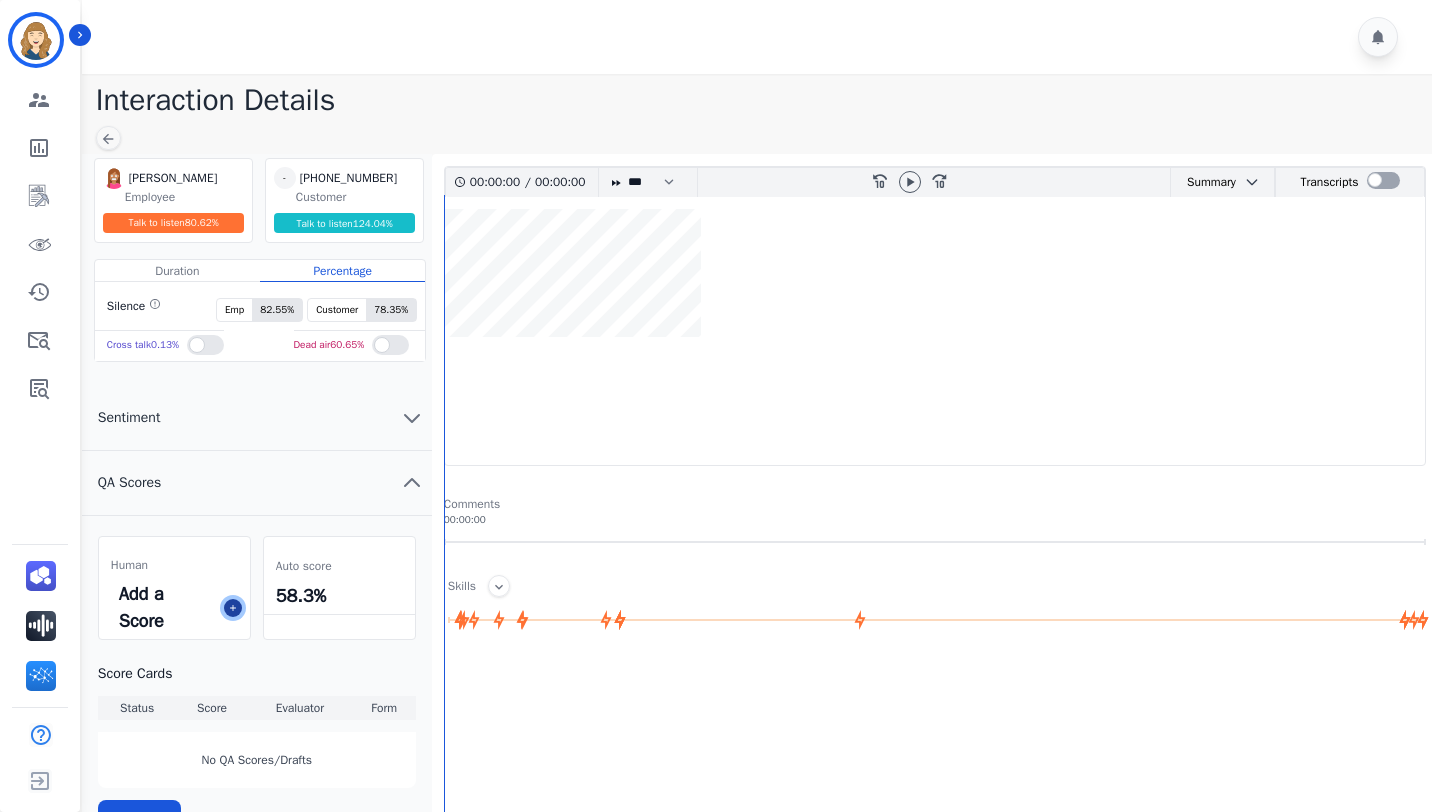 click 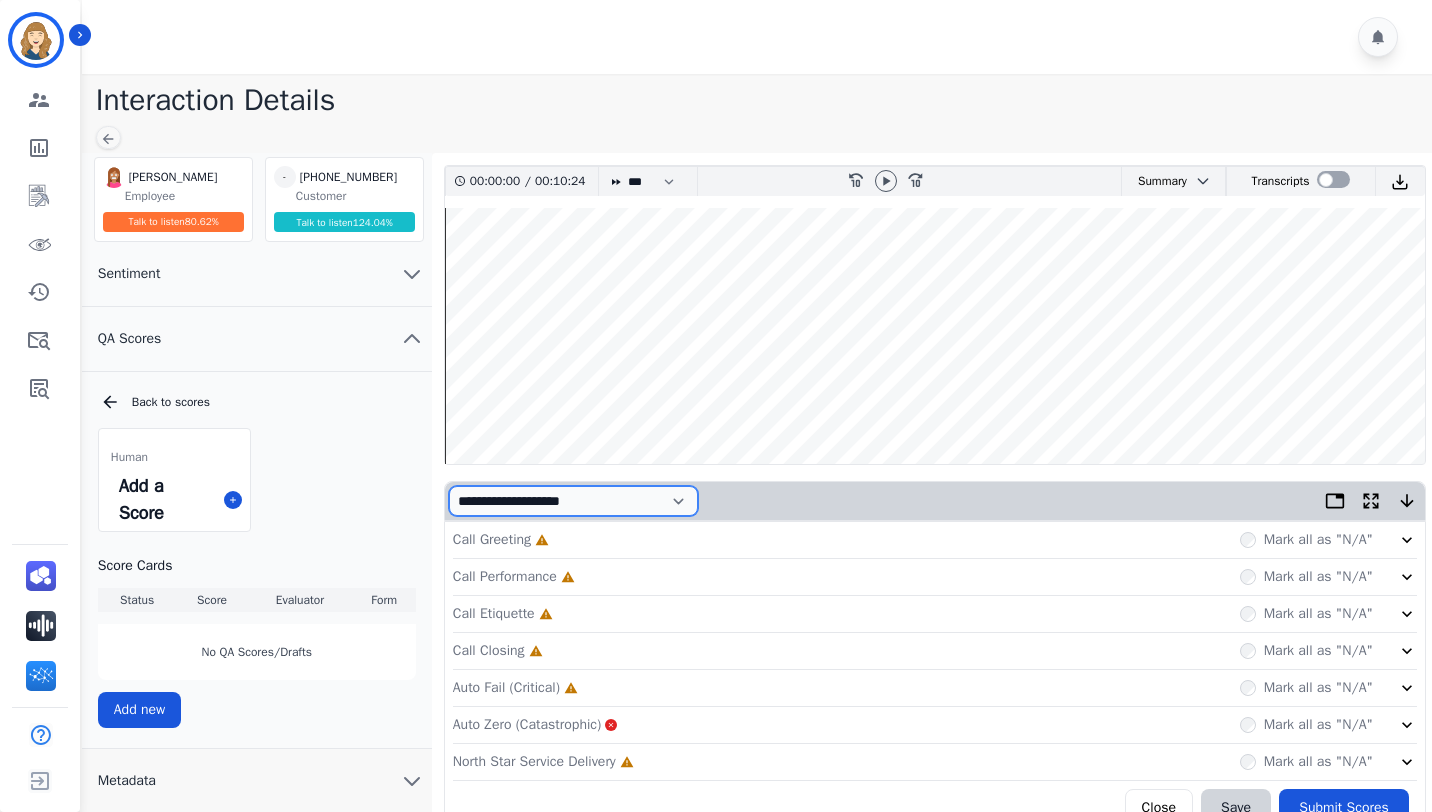 click on "**********" at bounding box center [573, 501] 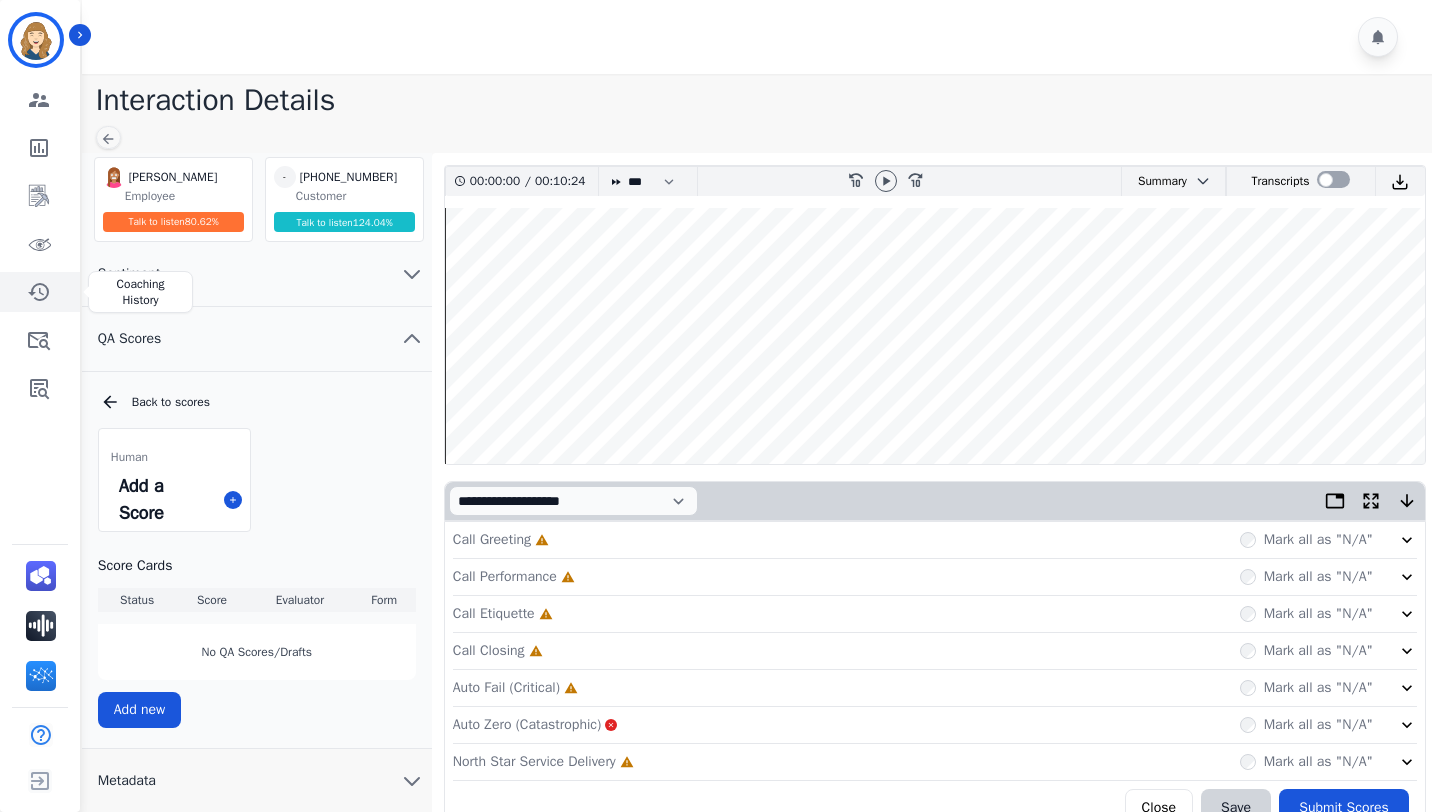 click 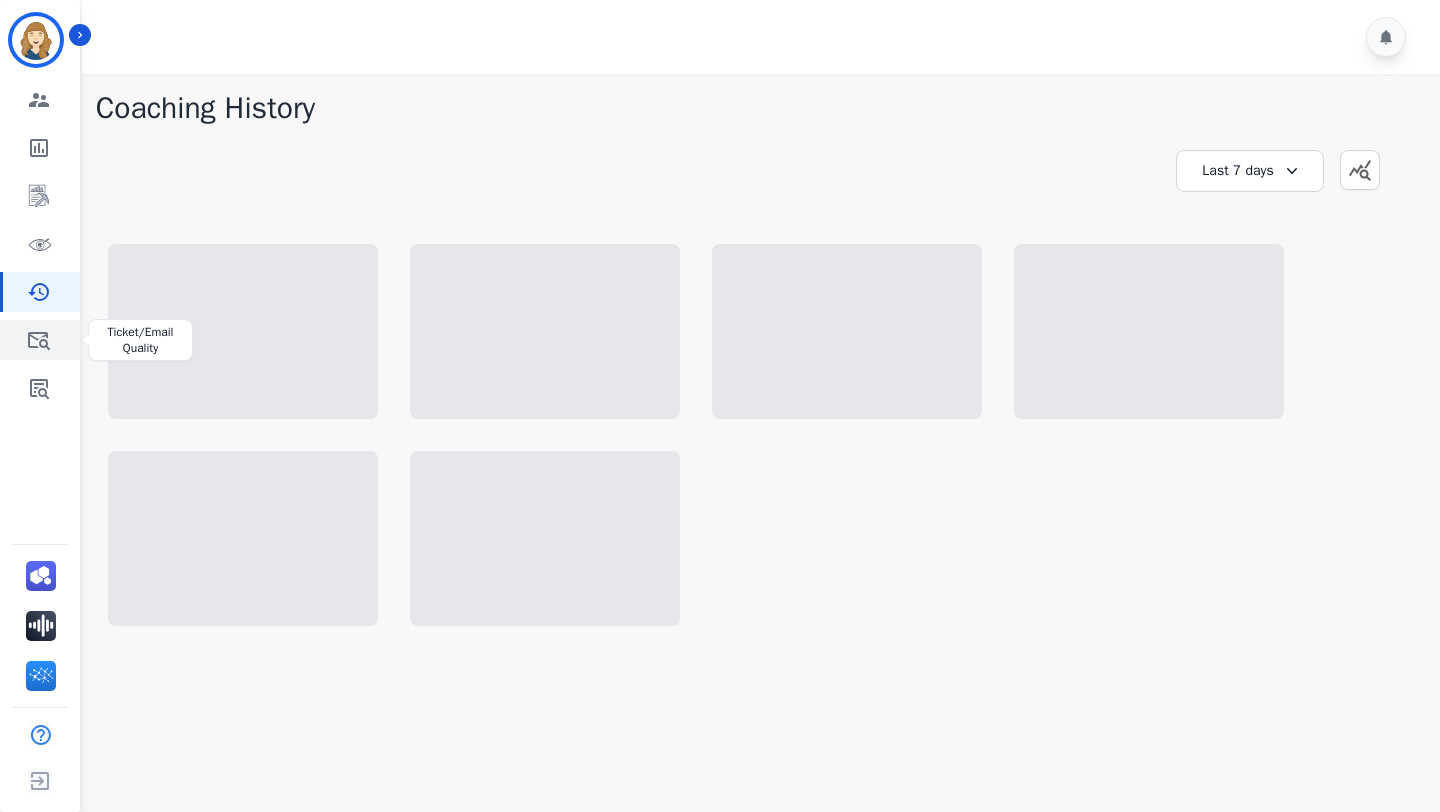click 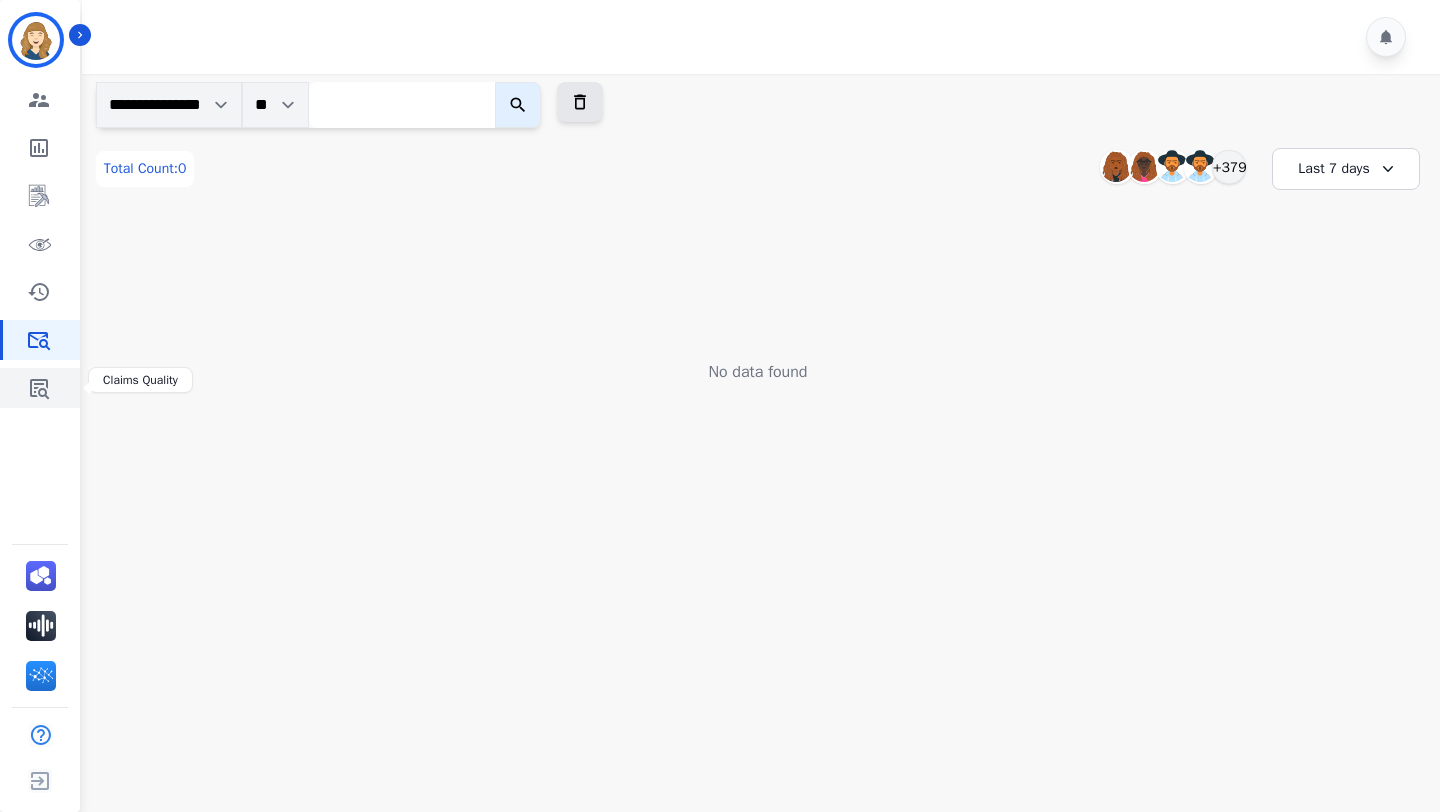 click 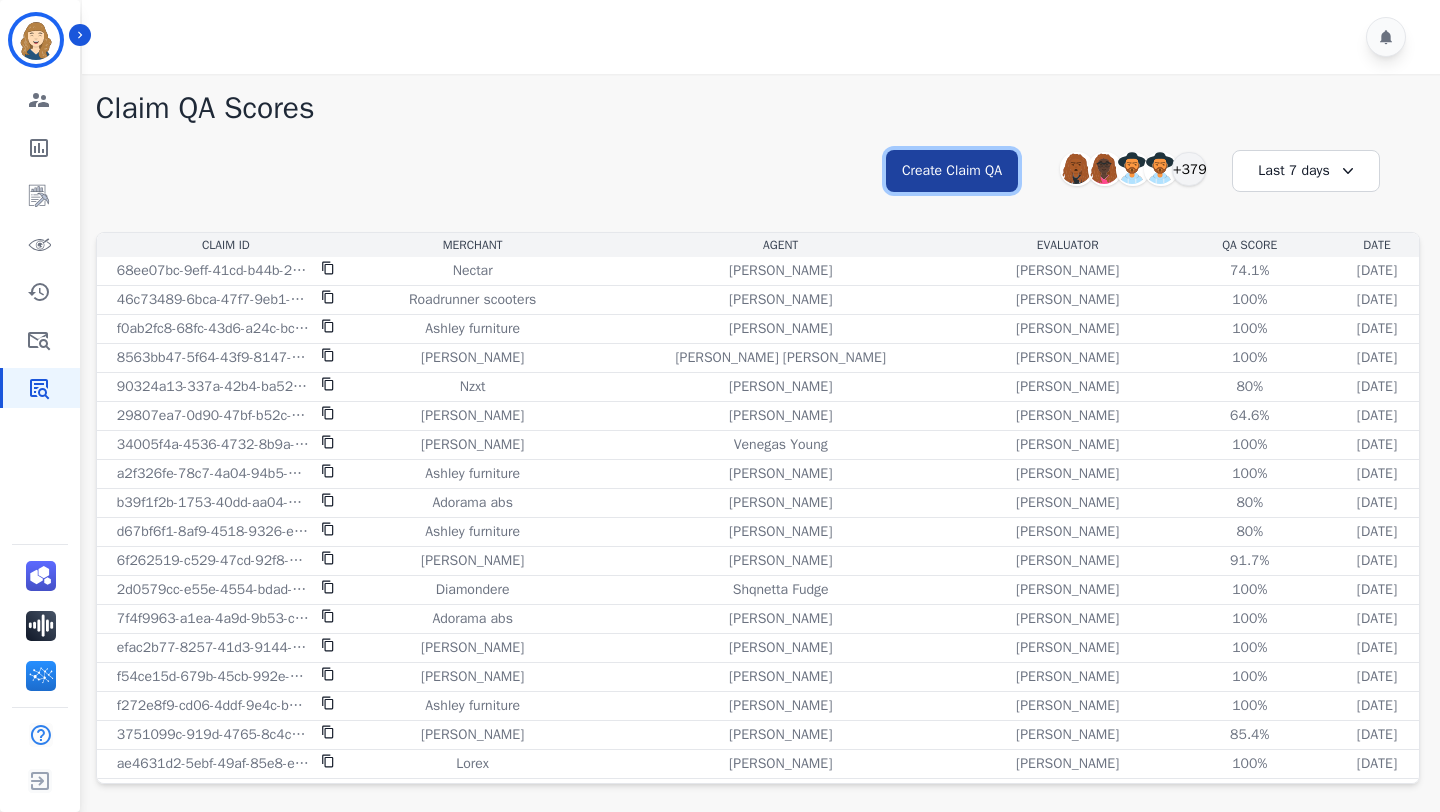 click on "Create Claim QA" at bounding box center (952, 171) 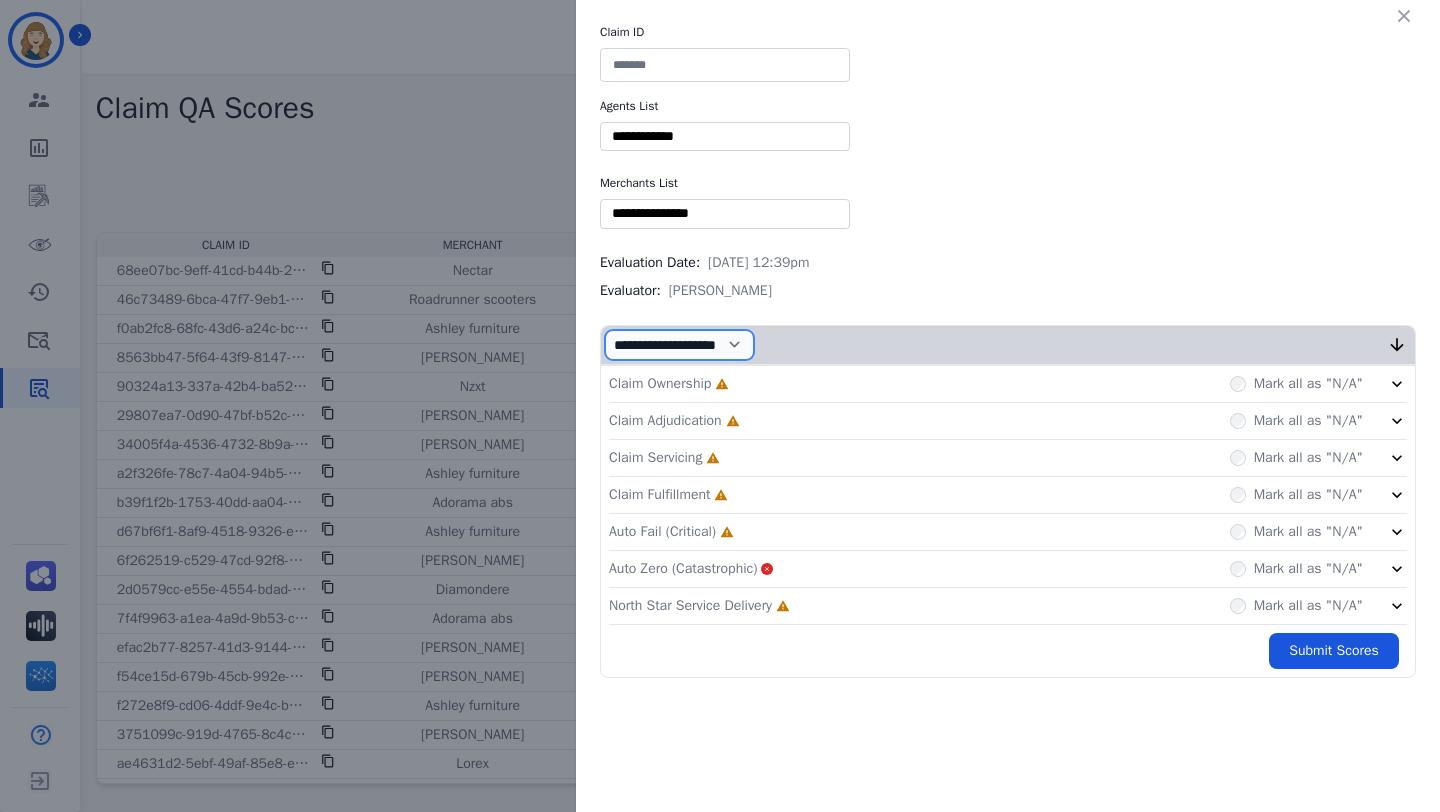 click on "**********" at bounding box center [679, 345] 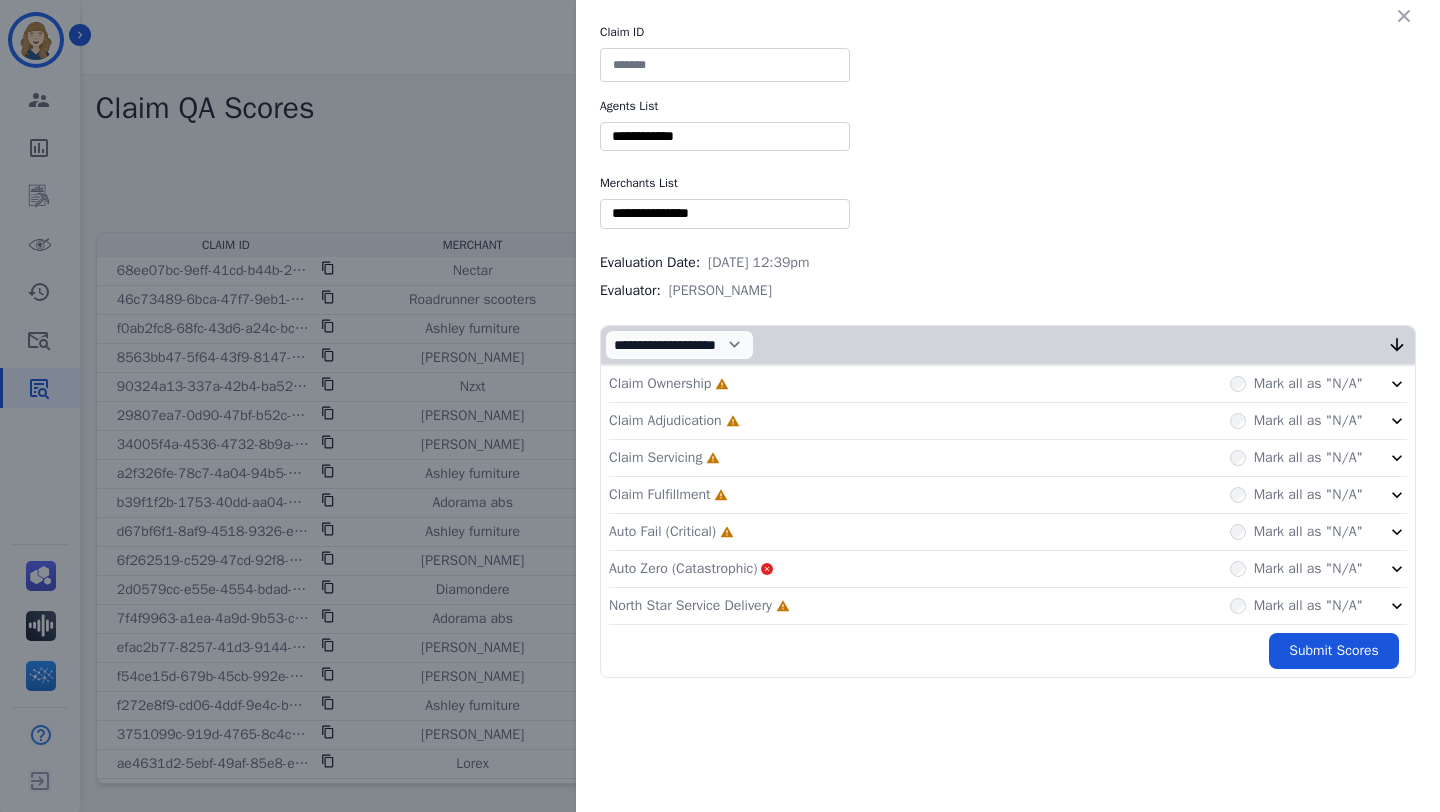 click on "Claim ID     Agents List   **             [PERSON_NAME]   [PERSON_NAME]   [PERSON_NAME] [PERSON_NAME] [PERSON_NAME]   [PERSON_NAME] [PERSON_NAME]   [PERSON_NAME]   [PERSON_NAME]   [PERSON_NAME]   [PERSON_NAME]   [PERSON_NAME]   [PERSON_NAME]   [PERSON_NAME]   [PERSON_NAME]   [PERSON_NAME]   [PERSON_NAME]   [PERSON_NAME]   [PERSON_NAME]   [PERSON_NAME]   [PERSON_NAME]   [PERSON_NAME]   [PERSON_NAME]   [PERSON_NAME]   [PERSON_NAME]   [PERSON_NAME]   [PERSON_NAME]   [PERSON_NAME]   [PERSON_NAME]   [PERSON_NAME]   [PERSON_NAME]   [PERSON_NAME]   [PERSON_NAME]   [PERSON_NAME]   [PERSON_NAME]   [PERSON_NAME]   [PERSON_NAME]   [PERSON_NAME]   [PERSON_NAME]   [PERSON_NAME]   [PERSON_NAME]   [PERSON_NAME]   [PERSON_NAME]   [PERSON_NAME]   [PERSON_NAME]   [PERSON_NAME]   [PERSON_NAME]   [PERSON_NAME] [PERSON_NAME] Still   [PERSON_NAME]   [PERSON_NAME]   [PERSON_NAME]   [PERSON_NAME]   [PERSON_NAME]   [PERSON_NAME]   [PERSON_NAME]   [PERSON_NAME]     [PERSON_NAME]" at bounding box center (720, 406) 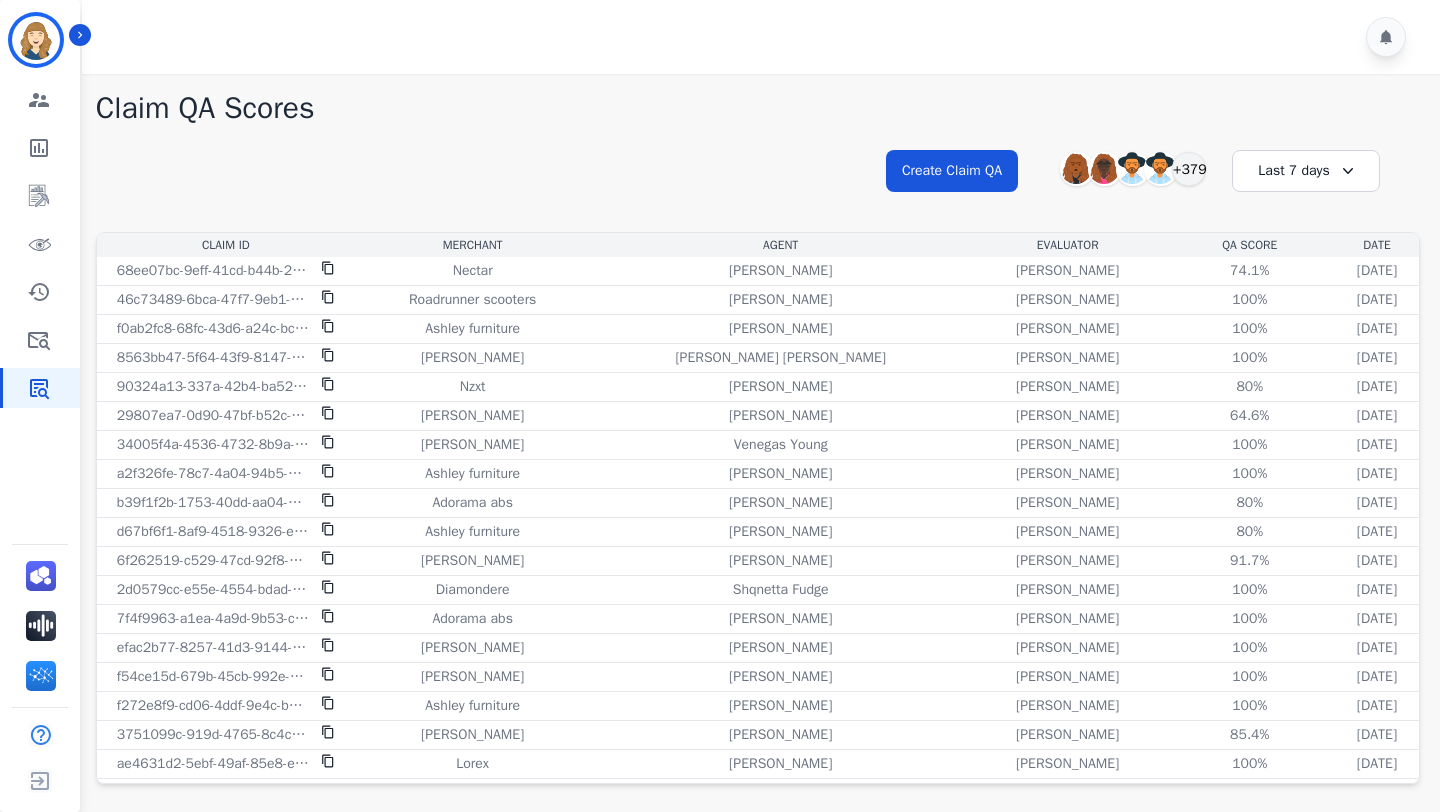 click on "Engagement             Team Metrics             Interaction Mining             Virtual Floor             Coaching History             Ticket/Email Quality             Claims Quality" at bounding box center (40, 244) 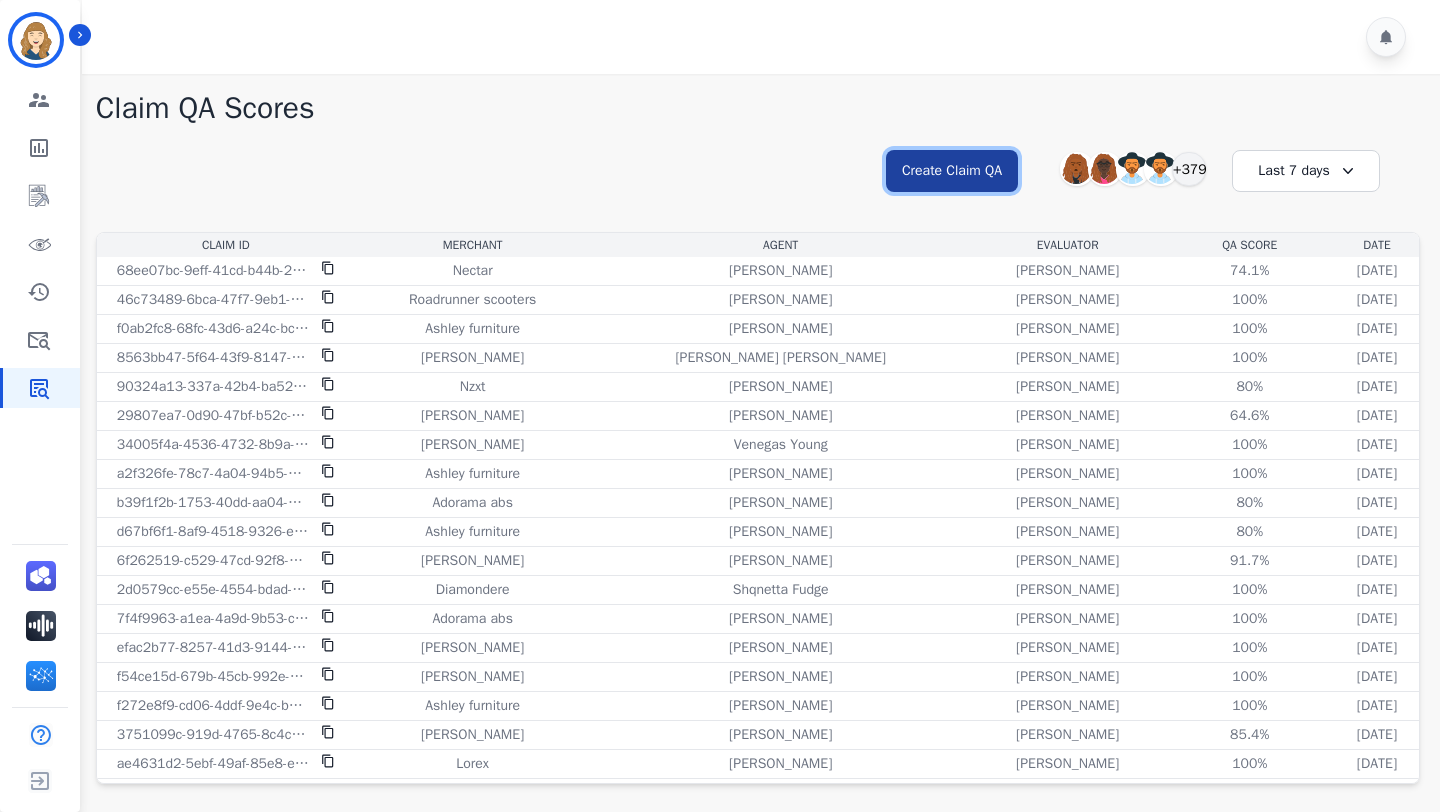 click on "Create Claim QA" at bounding box center (952, 171) 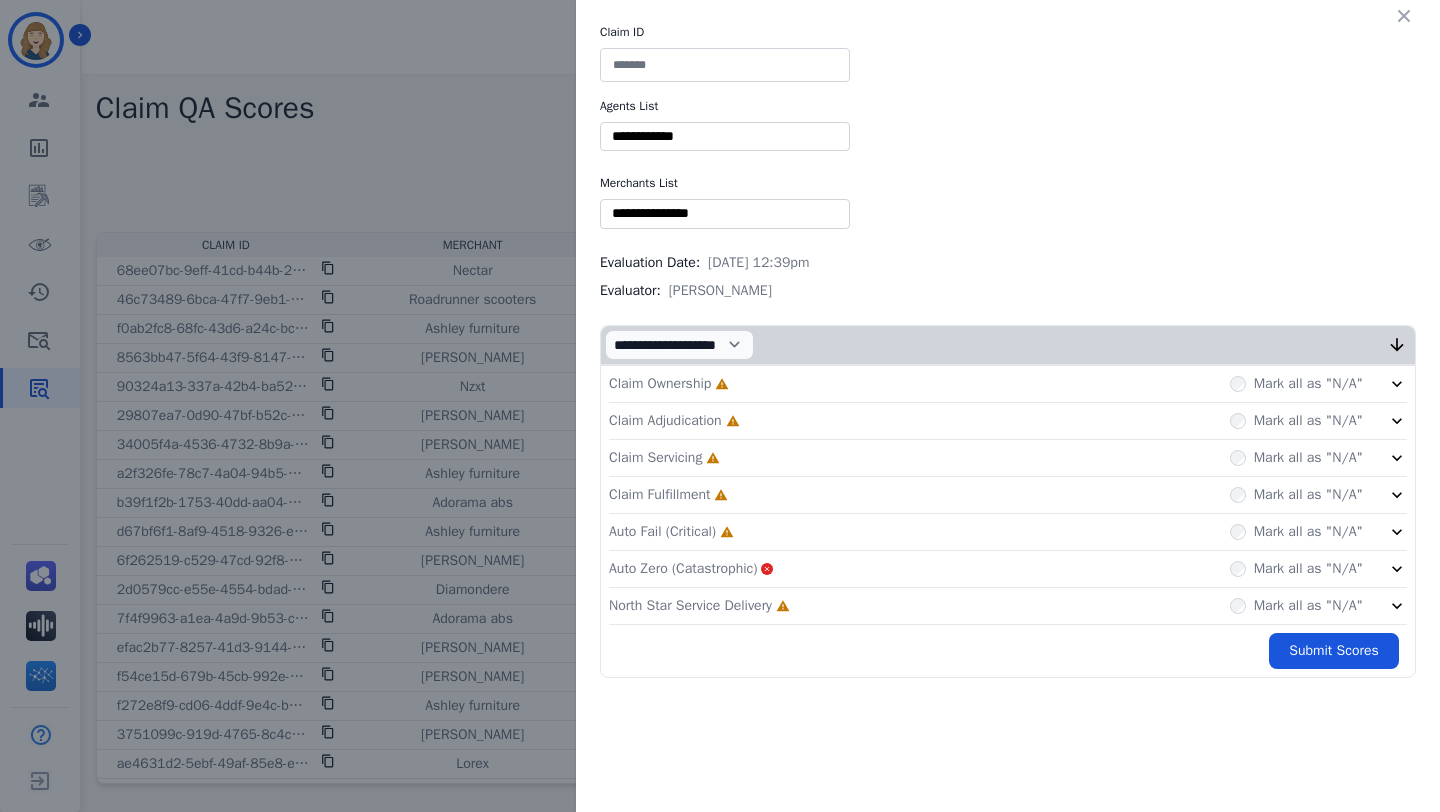 click on "Claim ID     Agents List   **             [PERSON_NAME]   [PERSON_NAME]   [PERSON_NAME] [PERSON_NAME] [PERSON_NAME]   [PERSON_NAME] [PERSON_NAME]   [PERSON_NAME]   [PERSON_NAME]   [PERSON_NAME]   [PERSON_NAME]   [PERSON_NAME]   [PERSON_NAME]   [PERSON_NAME]   [PERSON_NAME]   [PERSON_NAME]   [PERSON_NAME]   [PERSON_NAME]   [PERSON_NAME]   [PERSON_NAME]   [PERSON_NAME]   [PERSON_NAME]   [PERSON_NAME]   [PERSON_NAME]   [PERSON_NAME]   [PERSON_NAME]   [PERSON_NAME]   [PERSON_NAME]   [PERSON_NAME]   [PERSON_NAME]   [PERSON_NAME]   [PERSON_NAME]   [PERSON_NAME]   [PERSON_NAME]   [PERSON_NAME]   [PERSON_NAME]   [PERSON_NAME]   [PERSON_NAME]   [PERSON_NAME]   [PERSON_NAME]   [PERSON_NAME]   [PERSON_NAME]   [PERSON_NAME]   [PERSON_NAME]   [PERSON_NAME]   [PERSON_NAME]   [PERSON_NAME]   [PERSON_NAME] [PERSON_NAME] Still   [PERSON_NAME]   [PERSON_NAME]   [PERSON_NAME]   [PERSON_NAME]   [PERSON_NAME]   [PERSON_NAME]   [PERSON_NAME]   [PERSON_NAME]     [PERSON_NAME]" at bounding box center [720, 406] 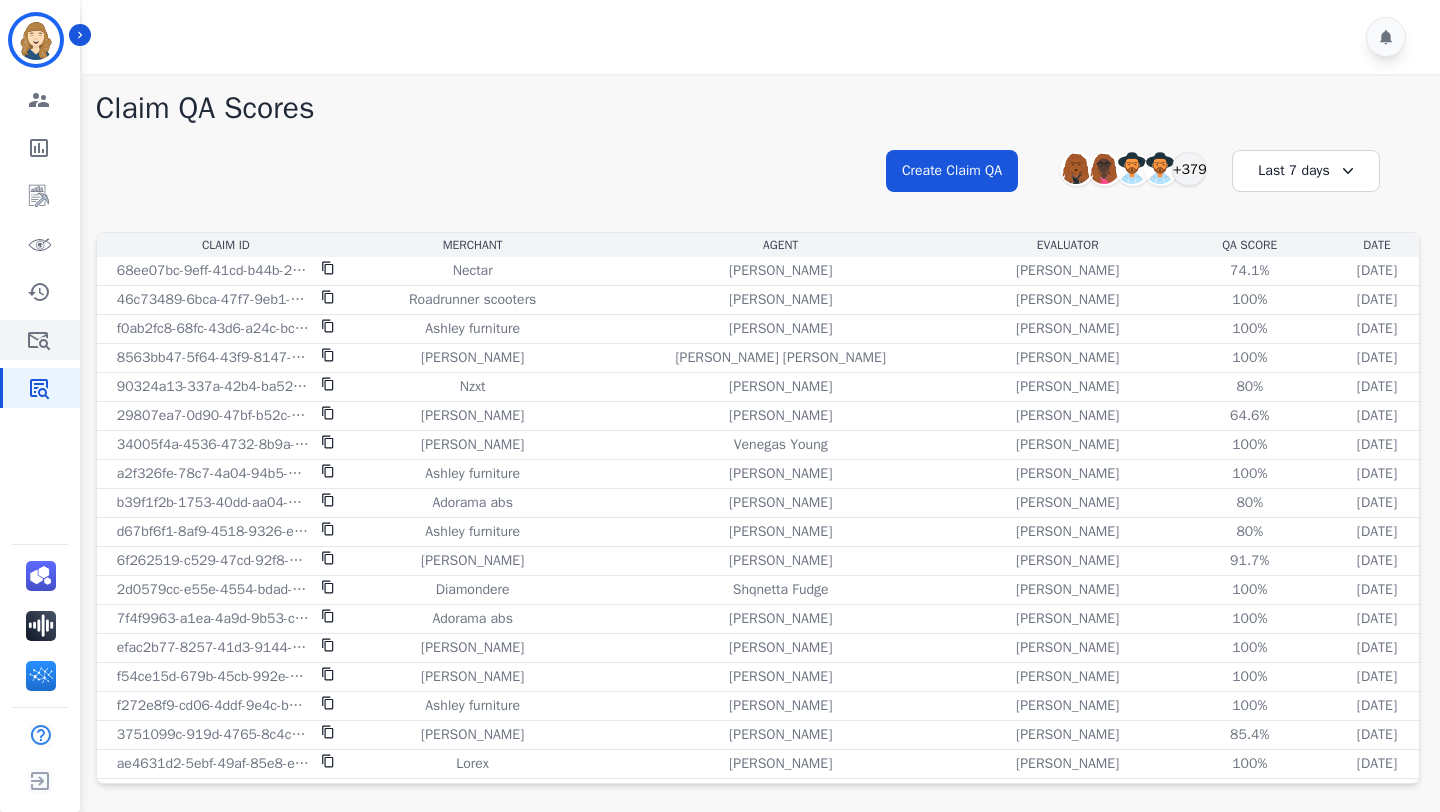 click 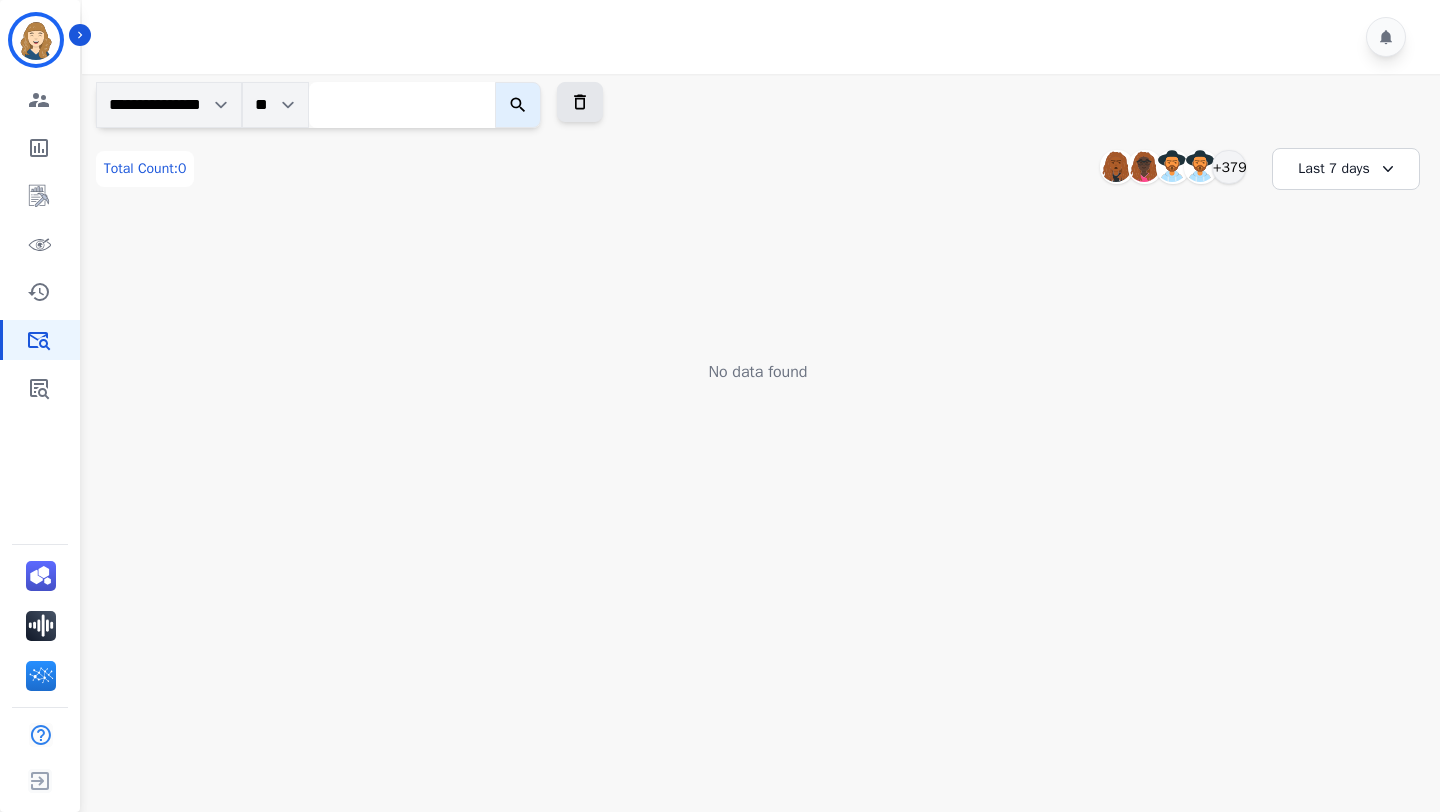 click at bounding box center [402, 105] 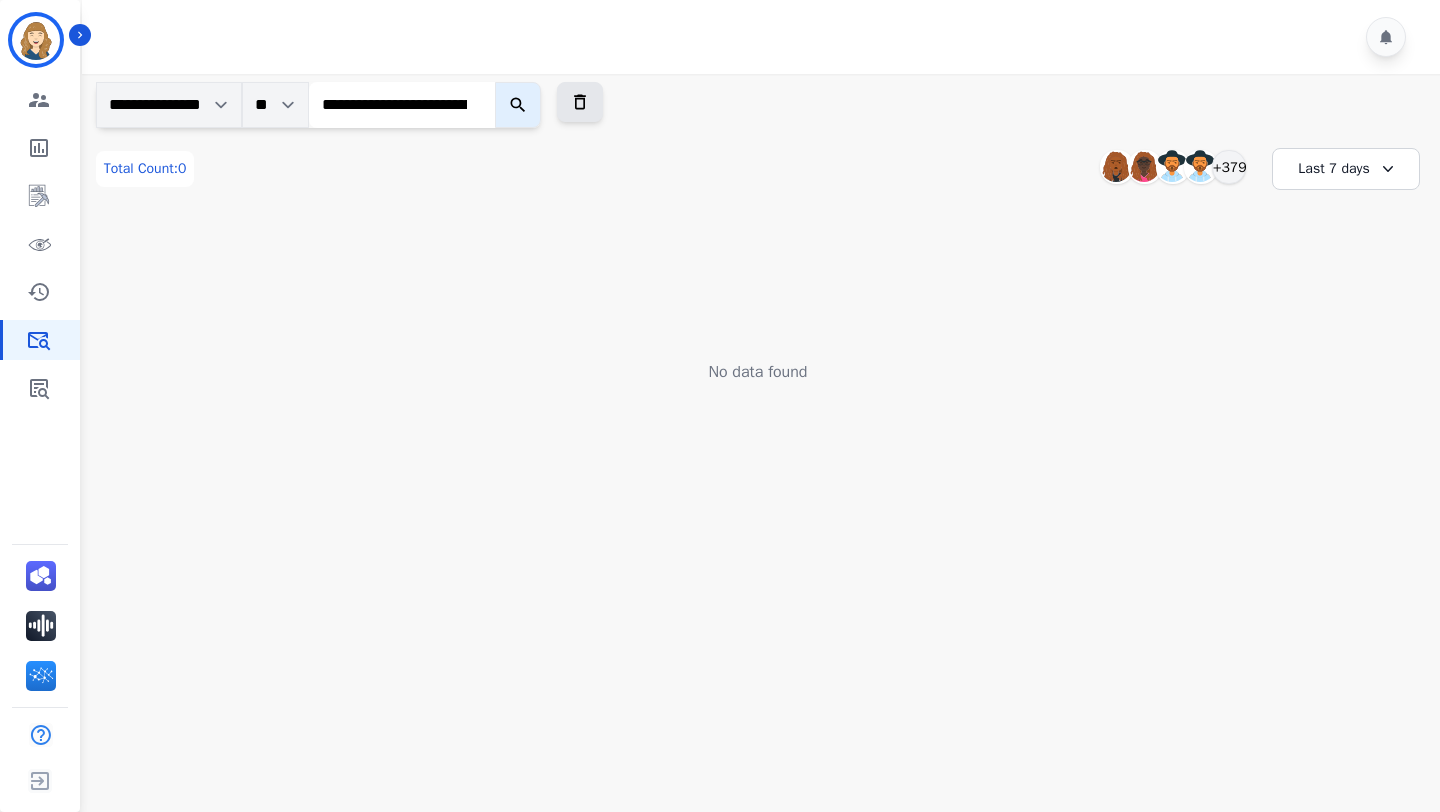 scroll, scrollTop: 0, scrollLeft: 161, axis: horizontal 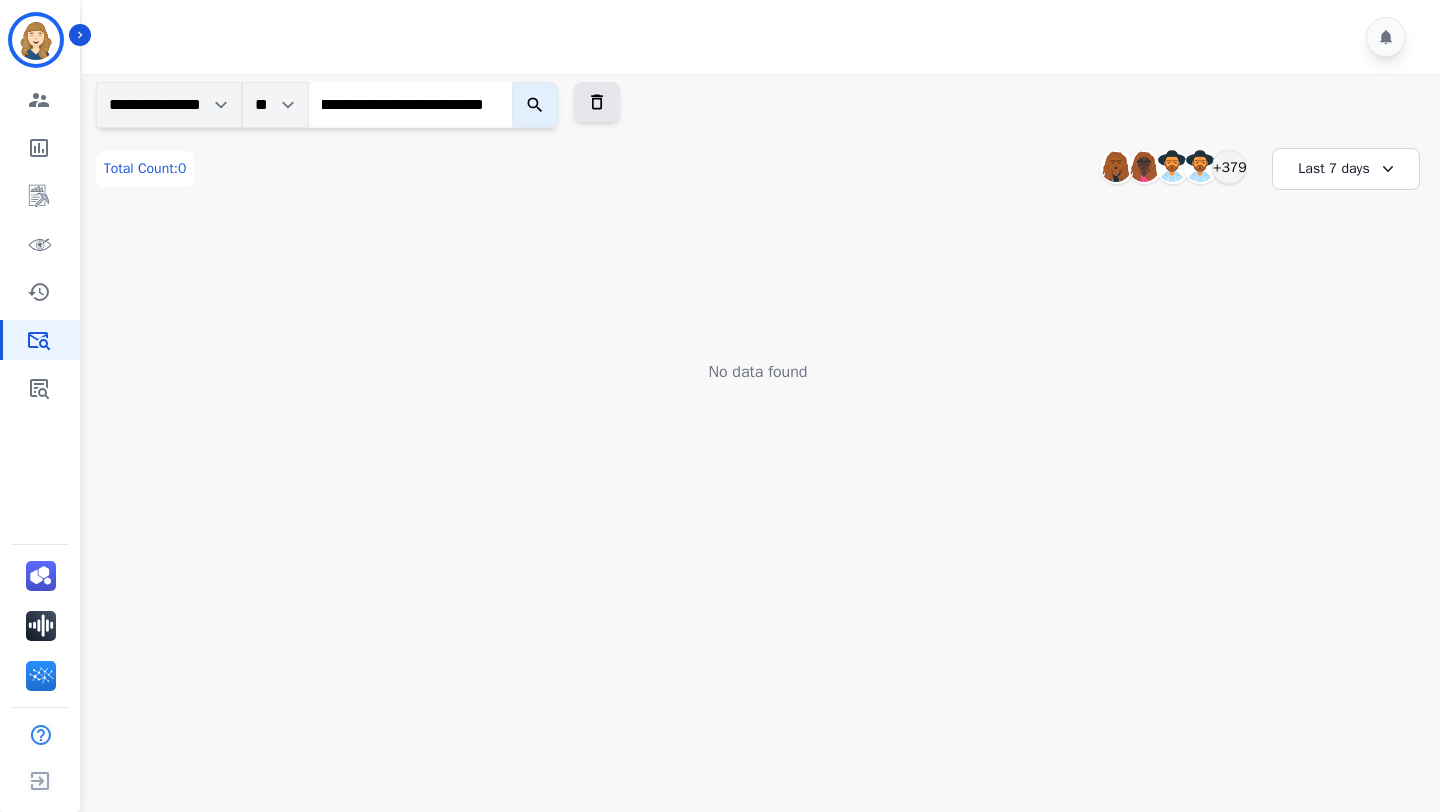 type on "**********" 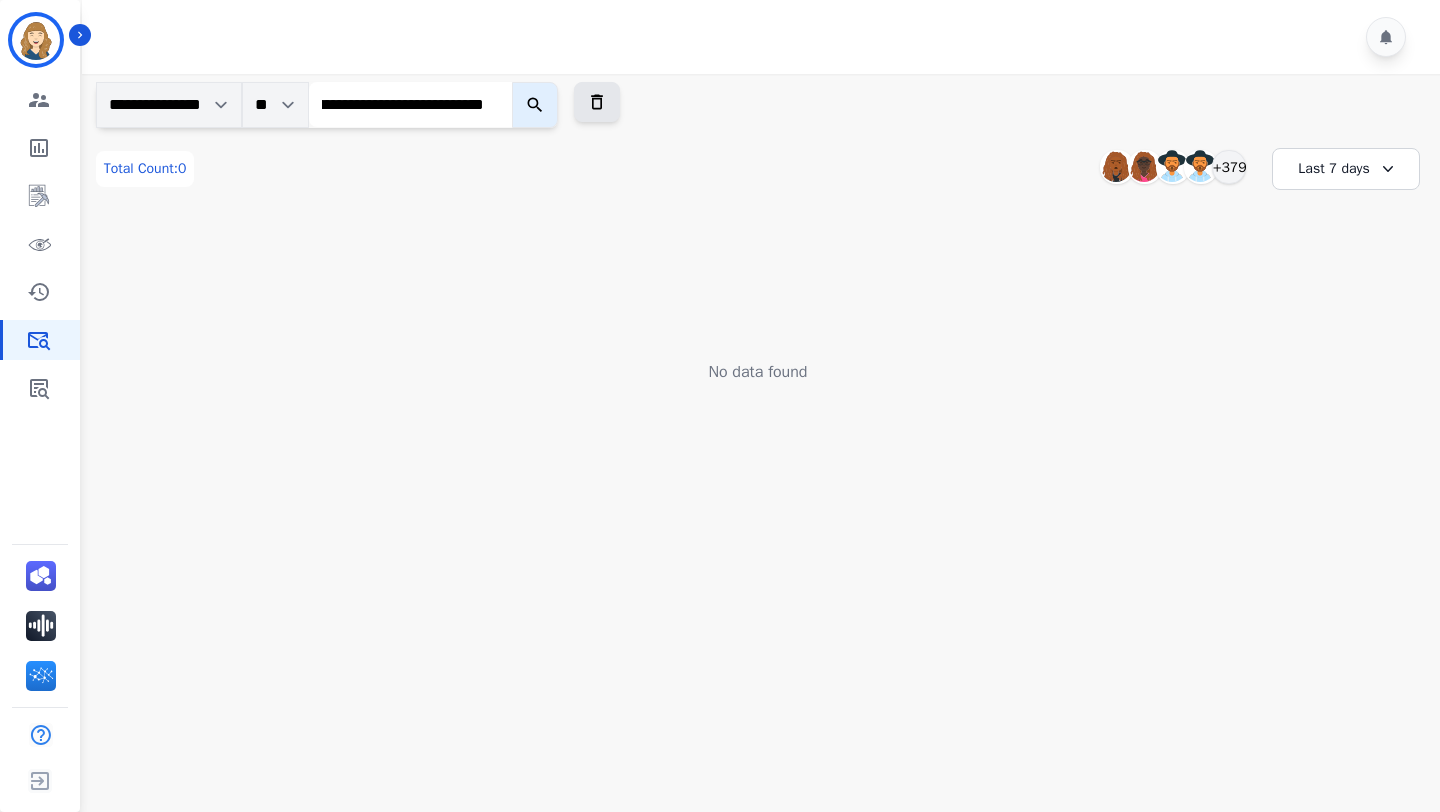 scroll, scrollTop: 0, scrollLeft: 0, axis: both 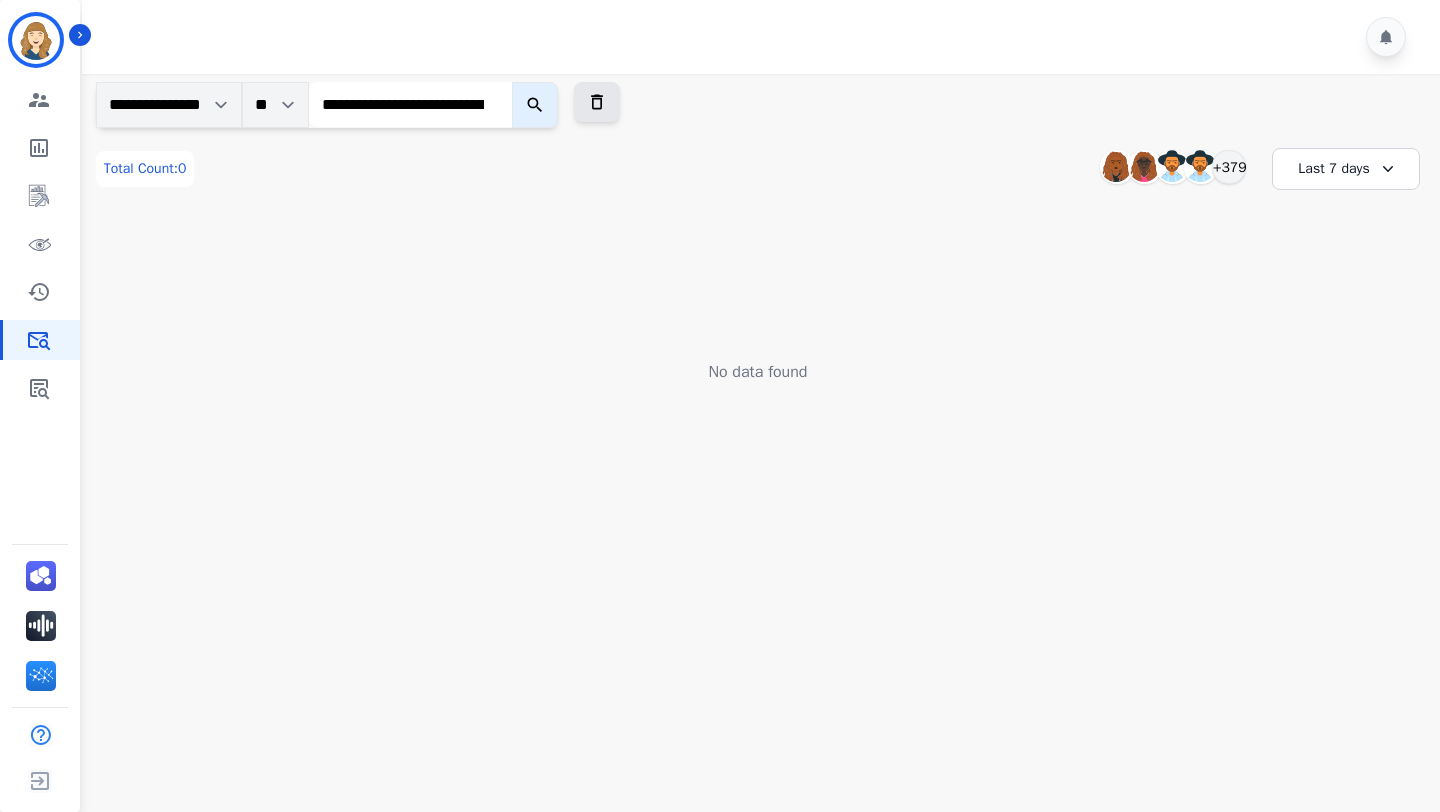 click at bounding box center [535, 105] 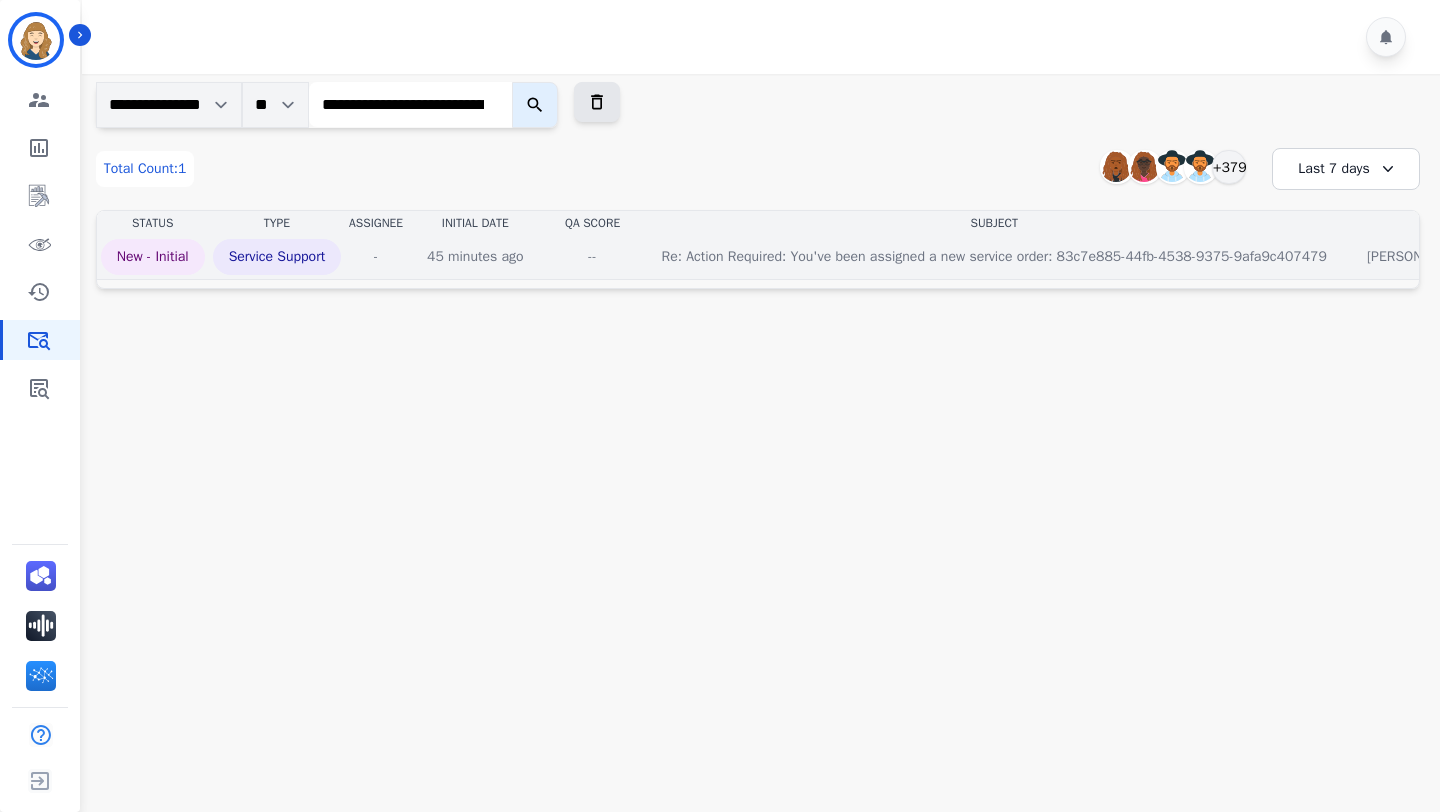 click on "Re: Action Required: You've been assigned a new service order: 83c7e885-44fb-4538-9375-9afa9c407479" at bounding box center (994, 257) 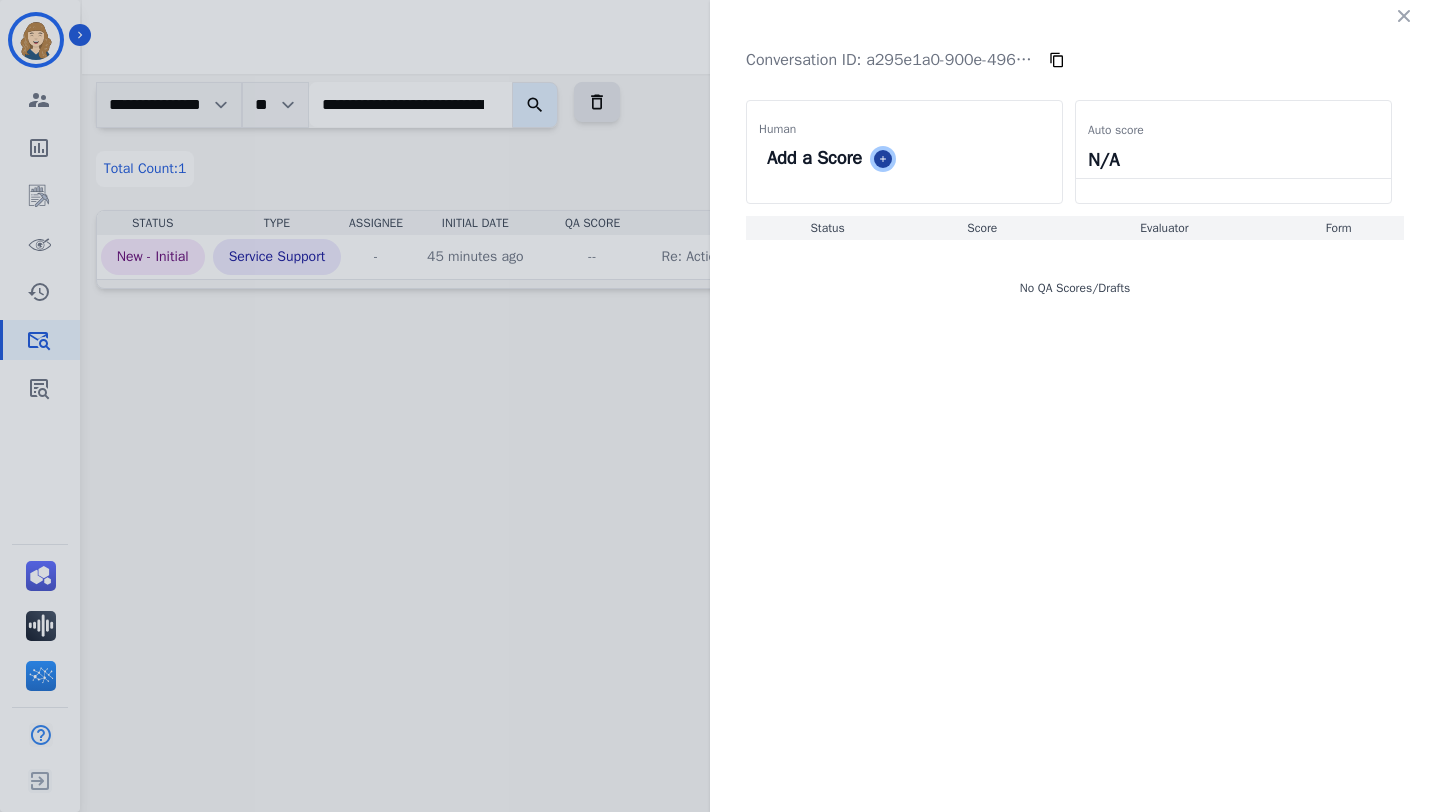 click at bounding box center (883, 159) 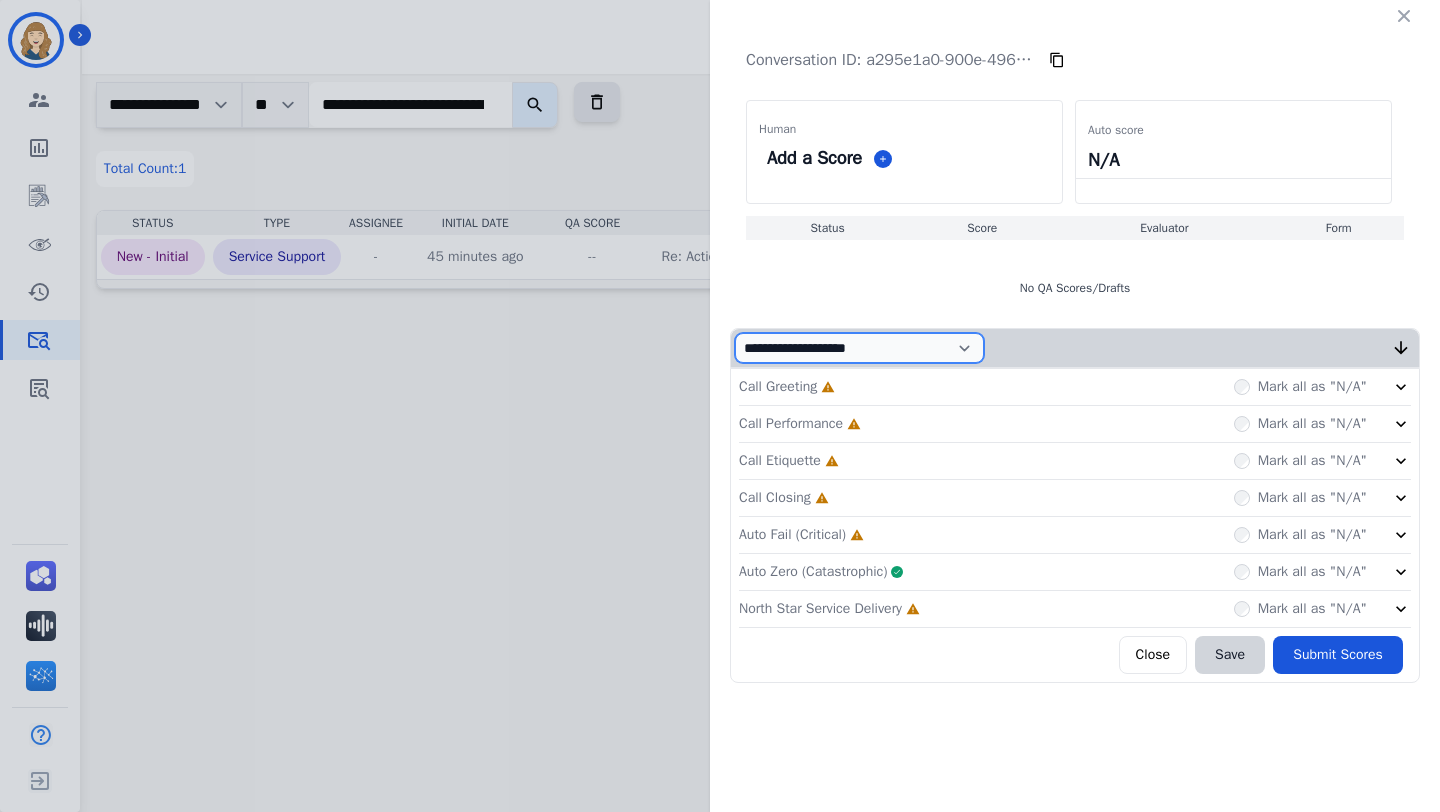 click on "**********" at bounding box center (859, 348) 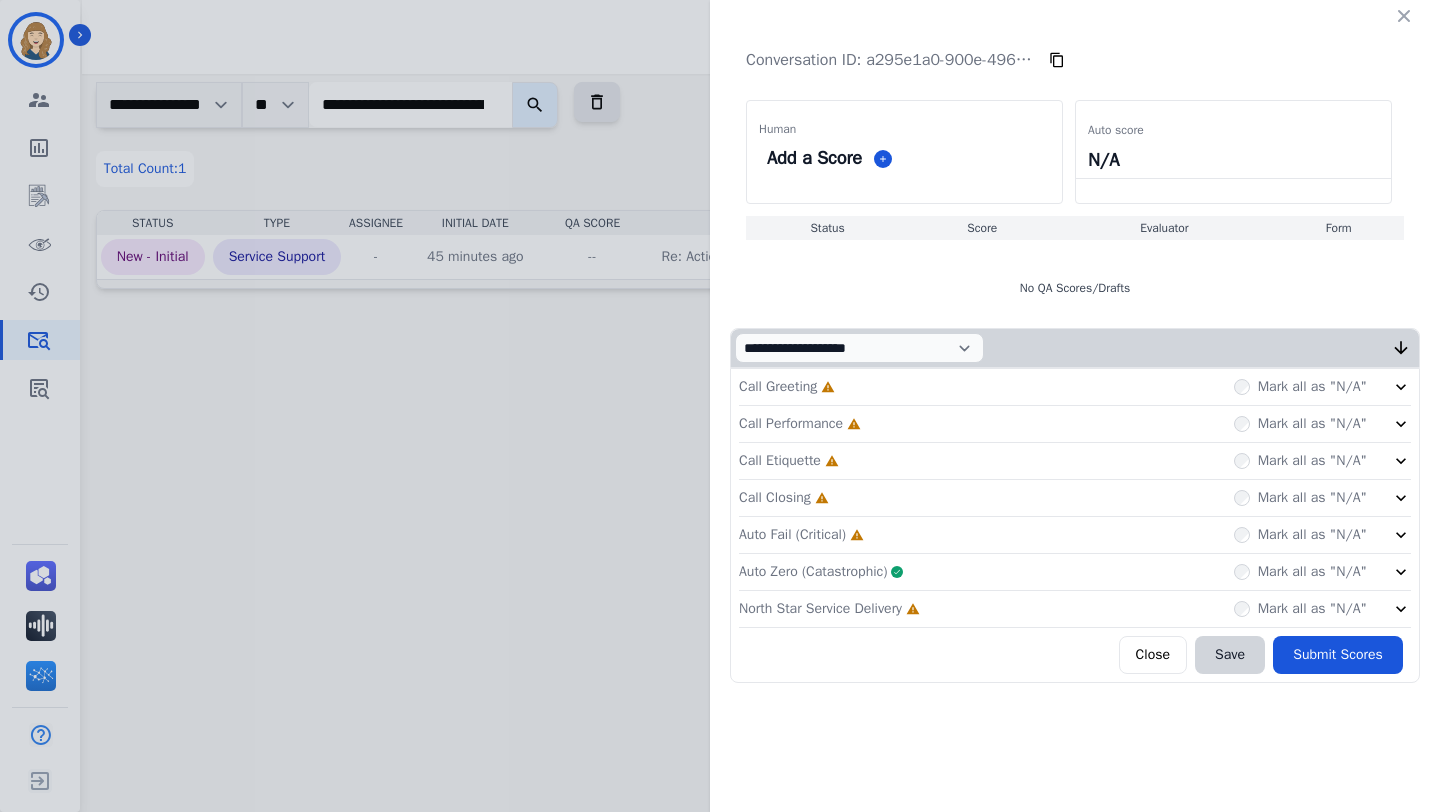click on "**********" 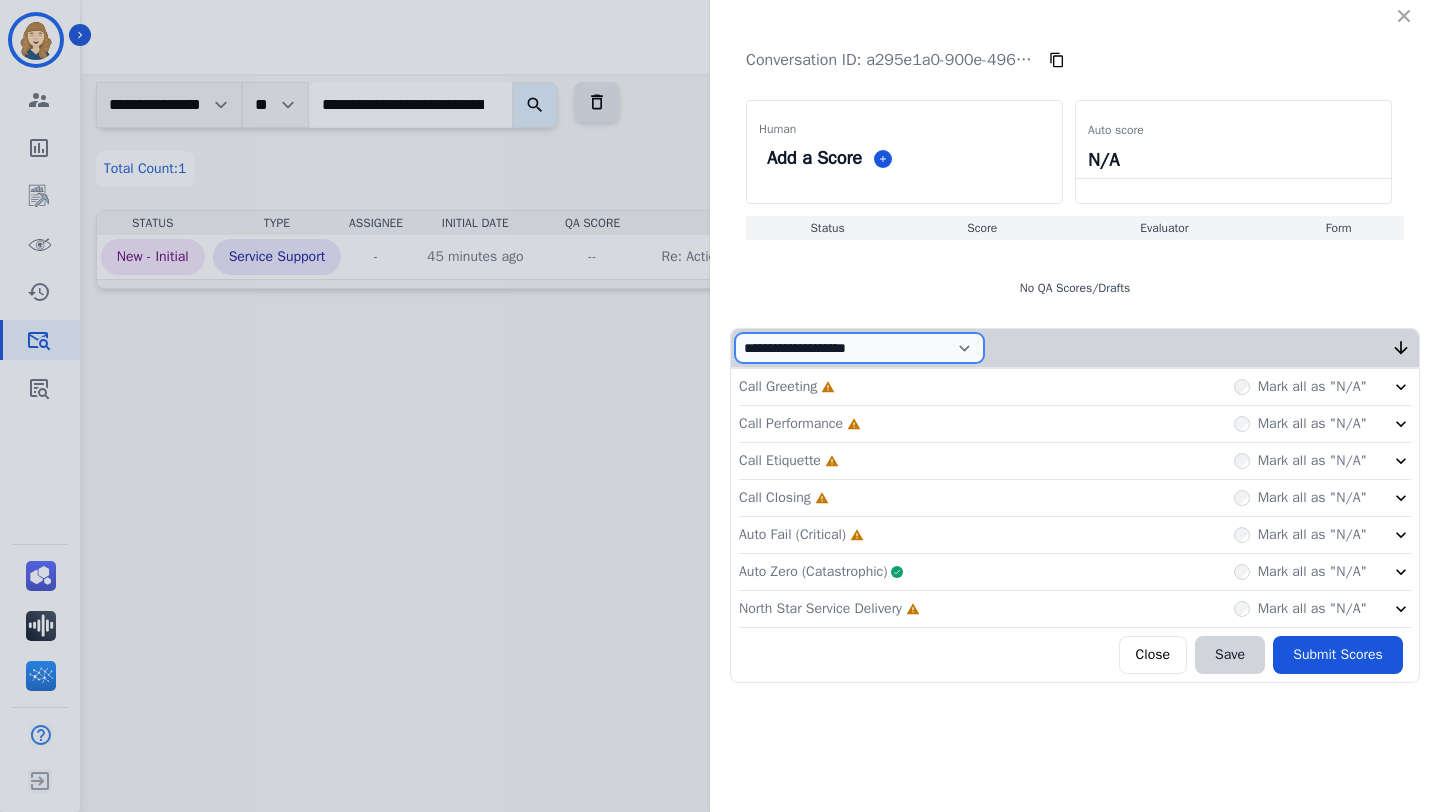 click on "**********" at bounding box center (859, 348) 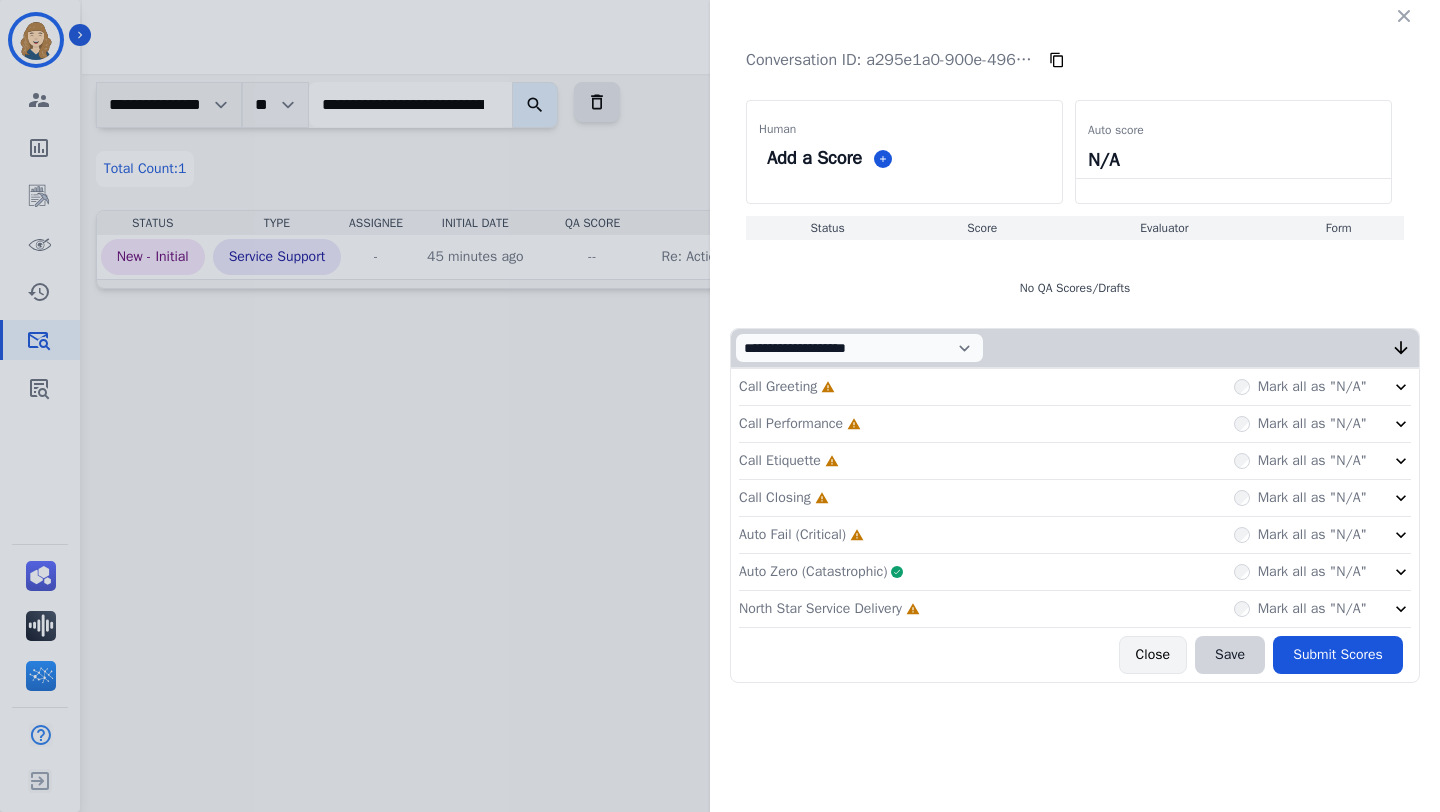 click on "Close" at bounding box center [1153, 655] 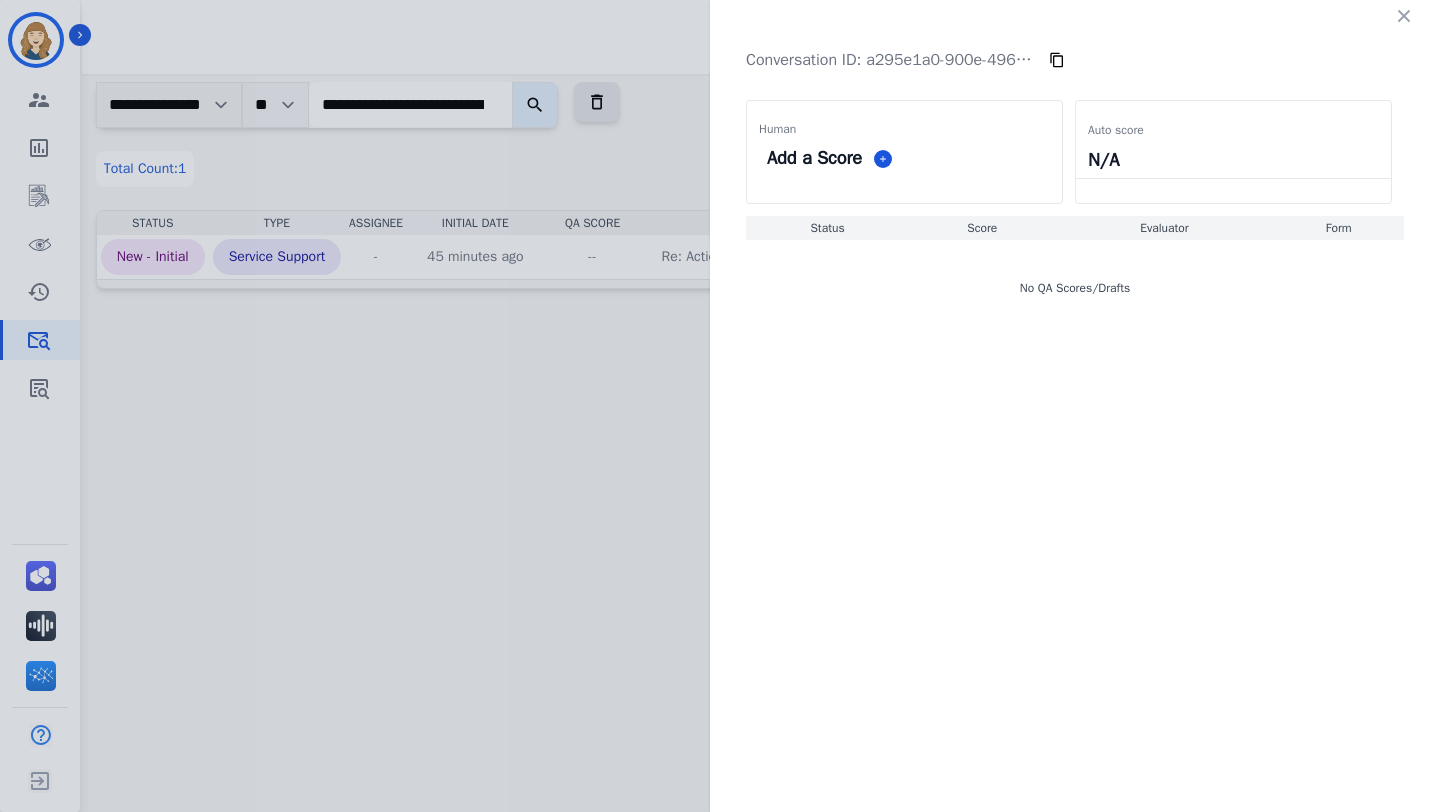 click on "Conversation ID:   a295e1a0-900e-4969-94ab-cae723c2a4cb     Human   Add a Score         Auto score   N/A       Status
Score
Evaluator
Form     No QA Scores/Drafts" 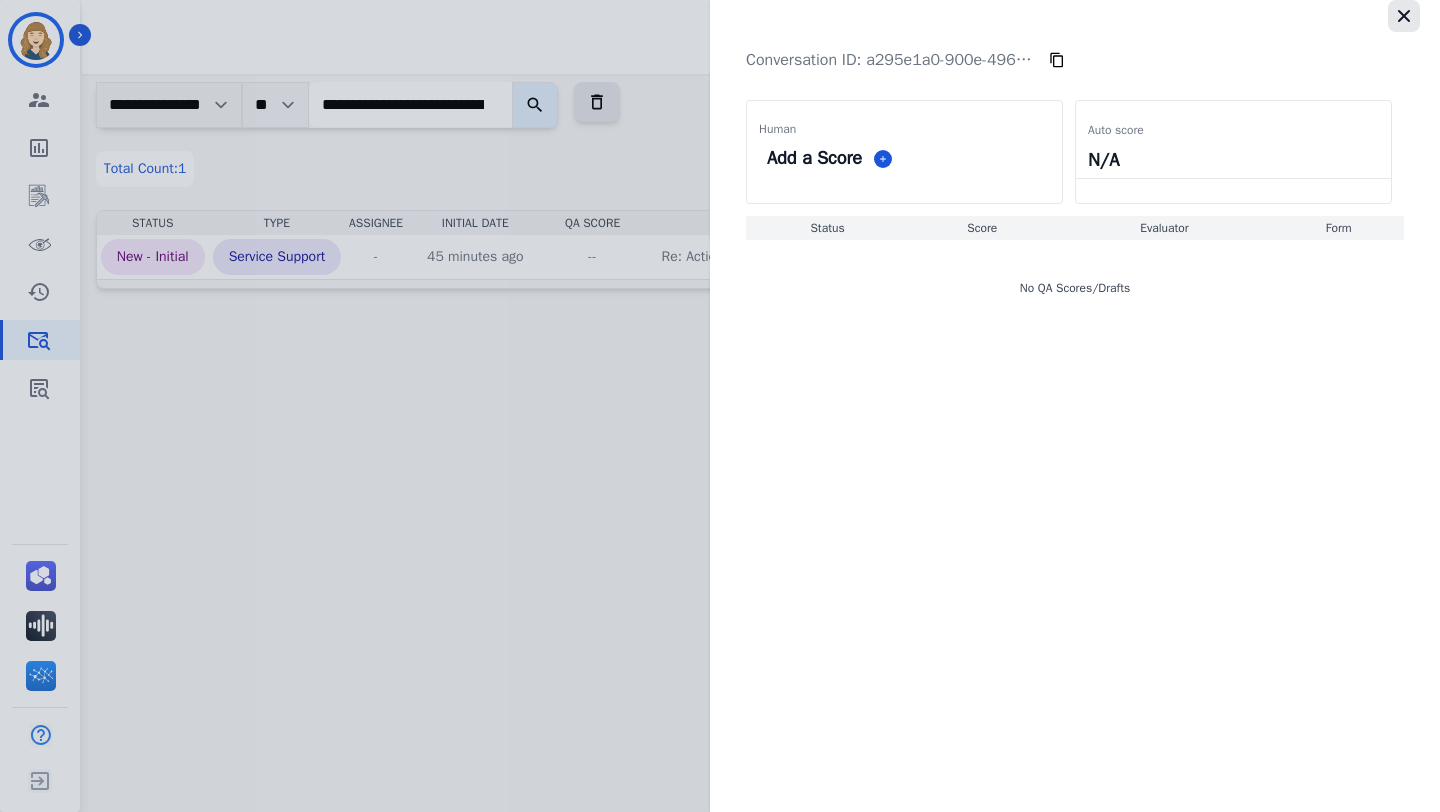 click 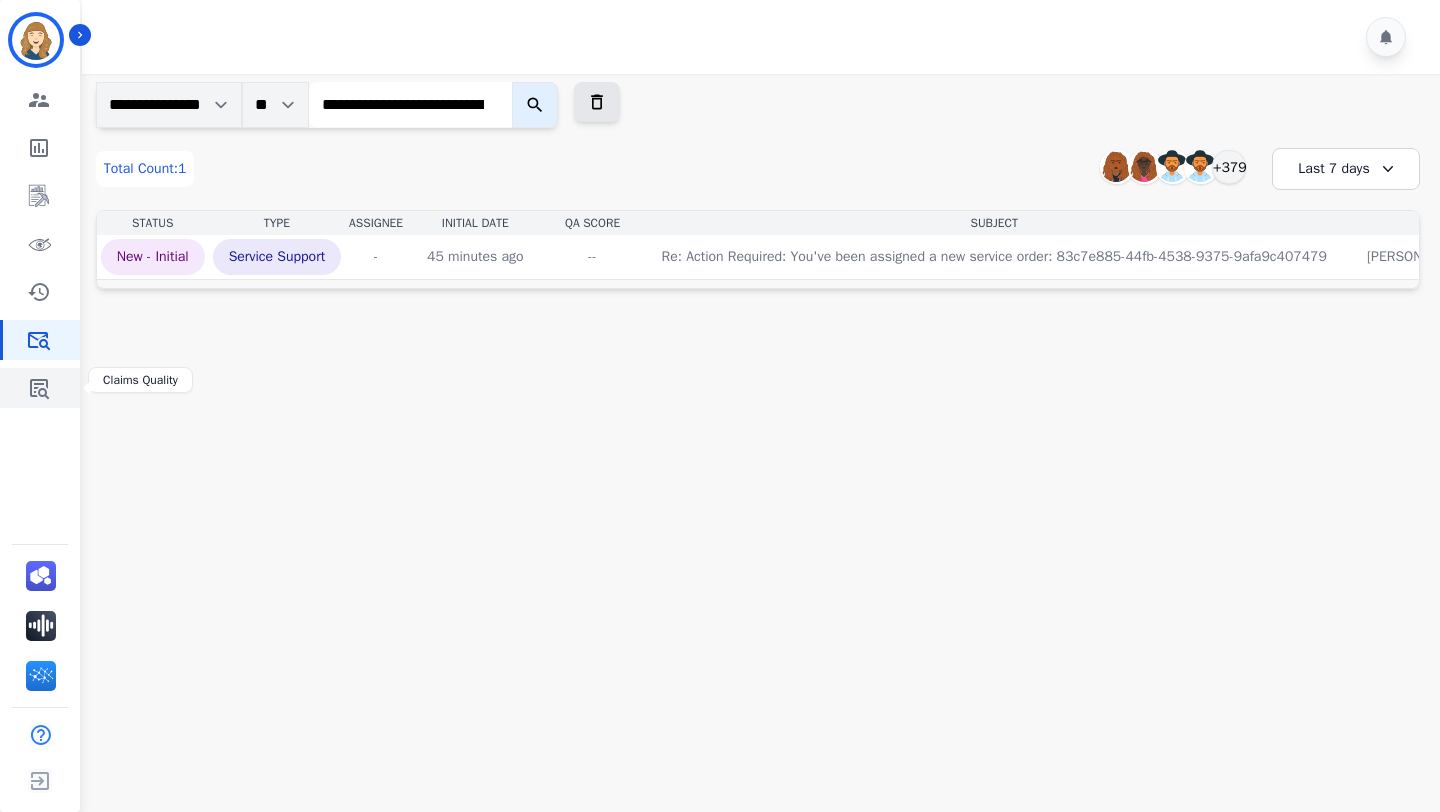 click 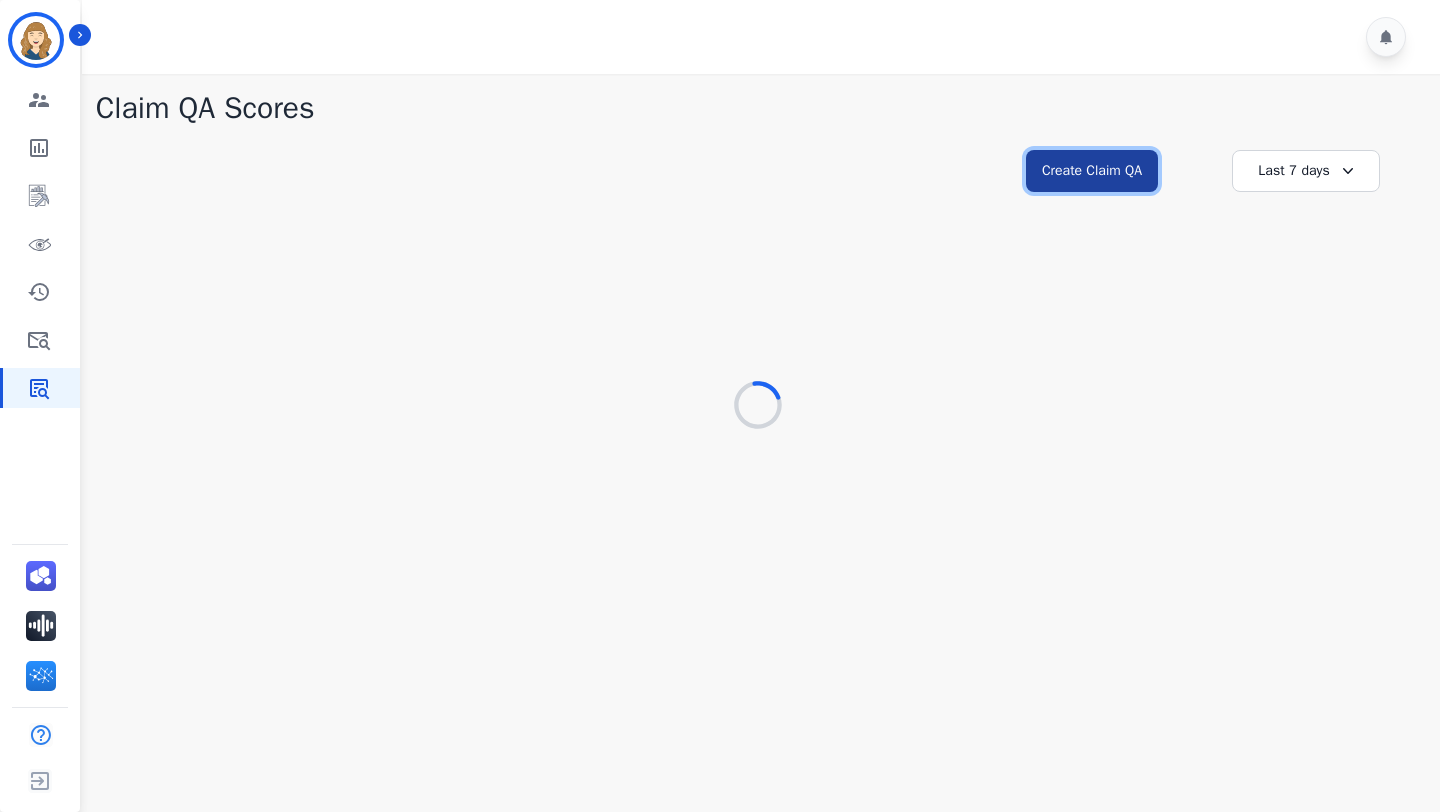 click on "Create Claim QA" at bounding box center [1092, 171] 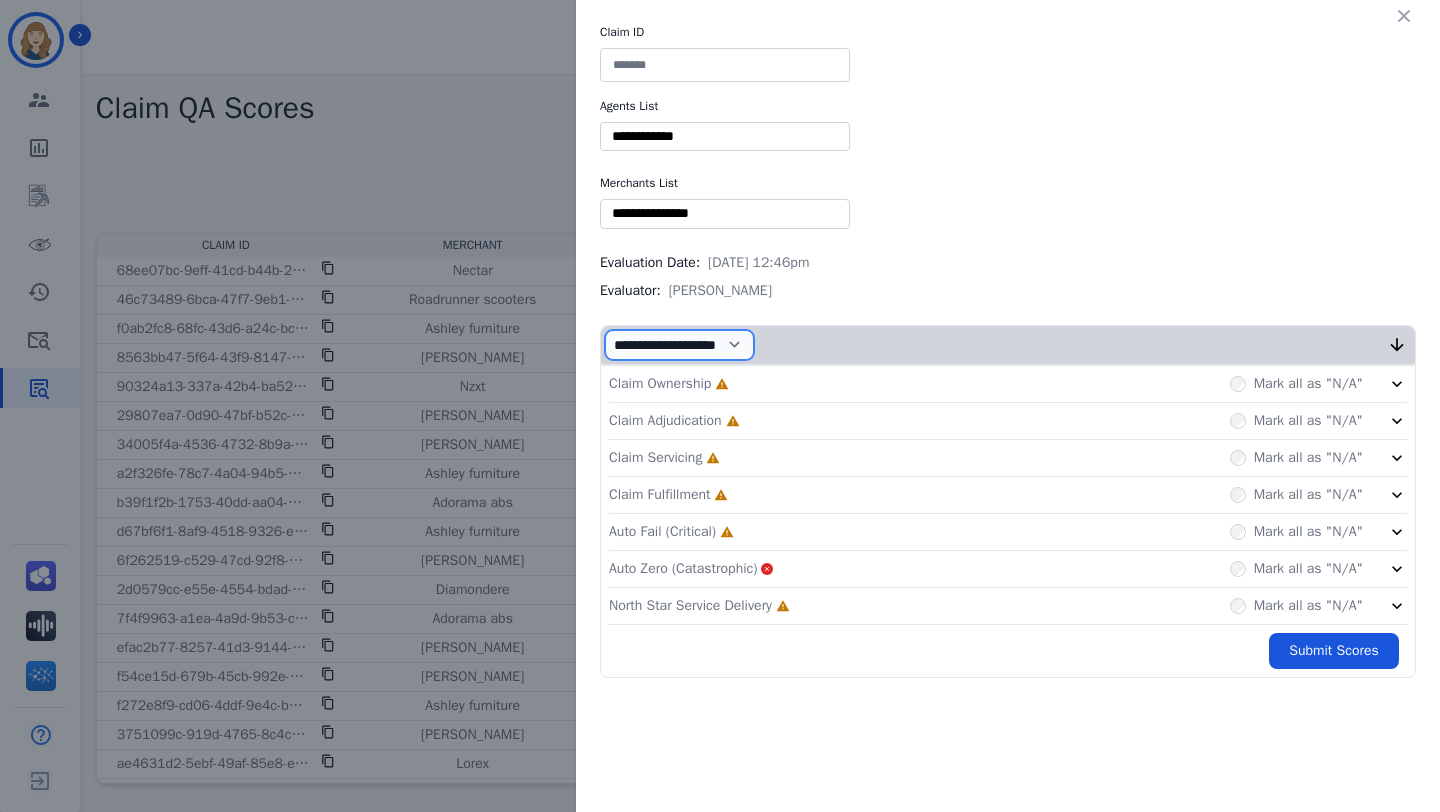 click on "**********" at bounding box center [679, 345] 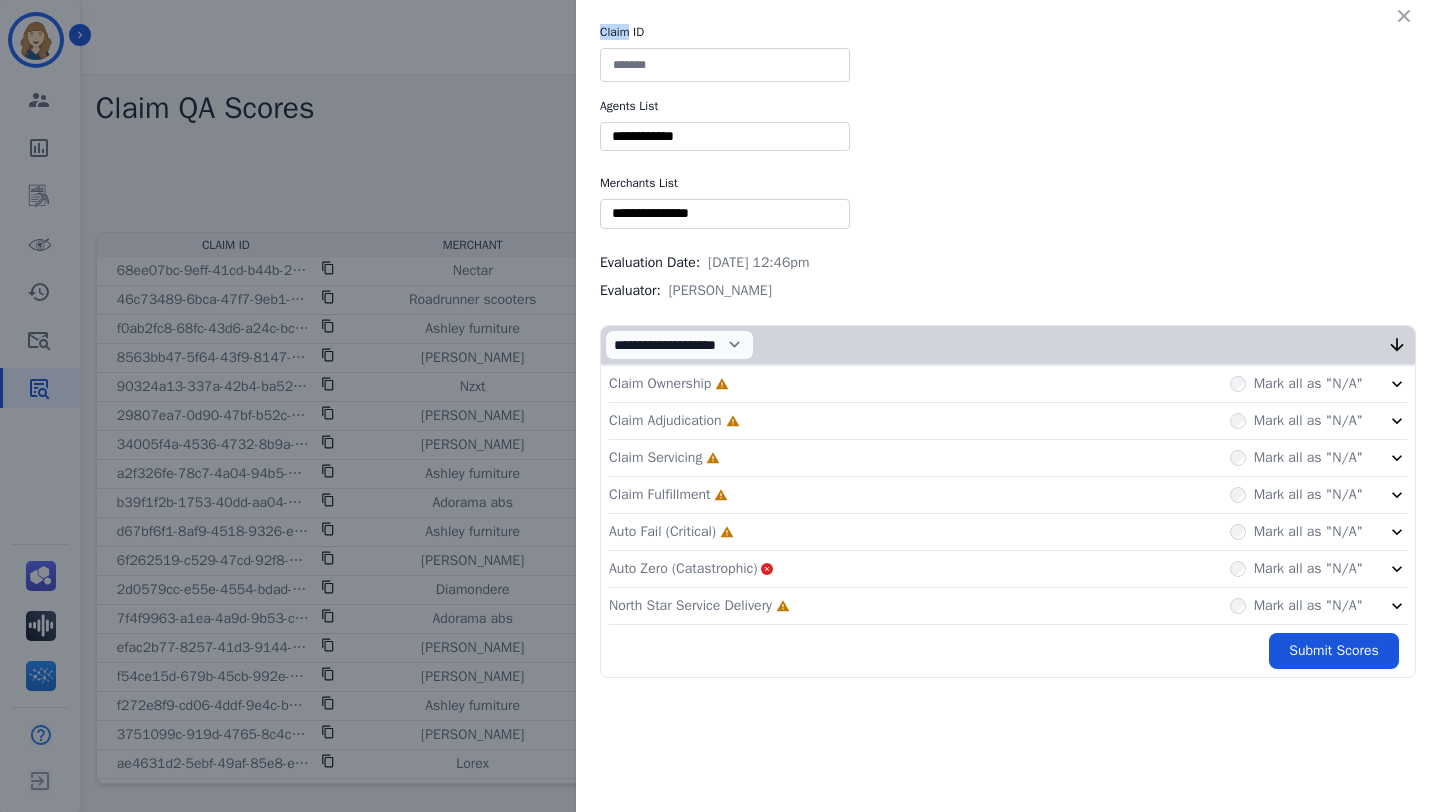 click on "Claim ID     Agents List   **             [PERSON_NAME]   [PERSON_NAME]   [PERSON_NAME]   [PERSON_NAME]   [PERSON_NAME]   [PERSON_NAME]   [MEDICAL_DATA][PERSON_NAME]   [PERSON_NAME]   [PERSON_NAME]   [PERSON_NAME]   [PERSON_NAME]   [PERSON_NAME]   [PERSON_NAME] [US_STATE][PERSON_NAME]   [PERSON_NAME]   [PERSON_NAME]   [PERSON_NAME]   [PERSON_NAME]   [PERSON_NAME]   [PERSON_NAME]   [PERSON_NAME]   [PERSON_NAME] [PERSON_NAME]   [PERSON_NAME]   [PERSON_NAME]   [PERSON_NAME]   [PERSON_NAME]   [PERSON_NAME]   [PERSON_NAME]   [PERSON_NAME]   [PERSON_NAME]   [PERSON_NAME]   [PERSON_NAME]   [PERSON_NAME]   [PERSON_NAME]   [PERSON_NAME]   [PERSON_NAME]   [PERSON_NAME]   [PERSON_NAME]   [PERSON_NAME]   [PERSON_NAME]   [PERSON_NAME]   August [PERSON_NAME]   [PERSON_NAME]   [PERSON_NAME] [PERSON_NAME]   [PERSON_NAME]   [PERSON_NAME]   [PERSON_NAME]   [PERSON_NAME]   [PERSON_NAME]   [PERSON_NAME]   [PERSON_NAME]   [PERSON_NAME]   [PERSON_NAME]   [PERSON_NAME]   [PERSON_NAME]" at bounding box center (720, 406) 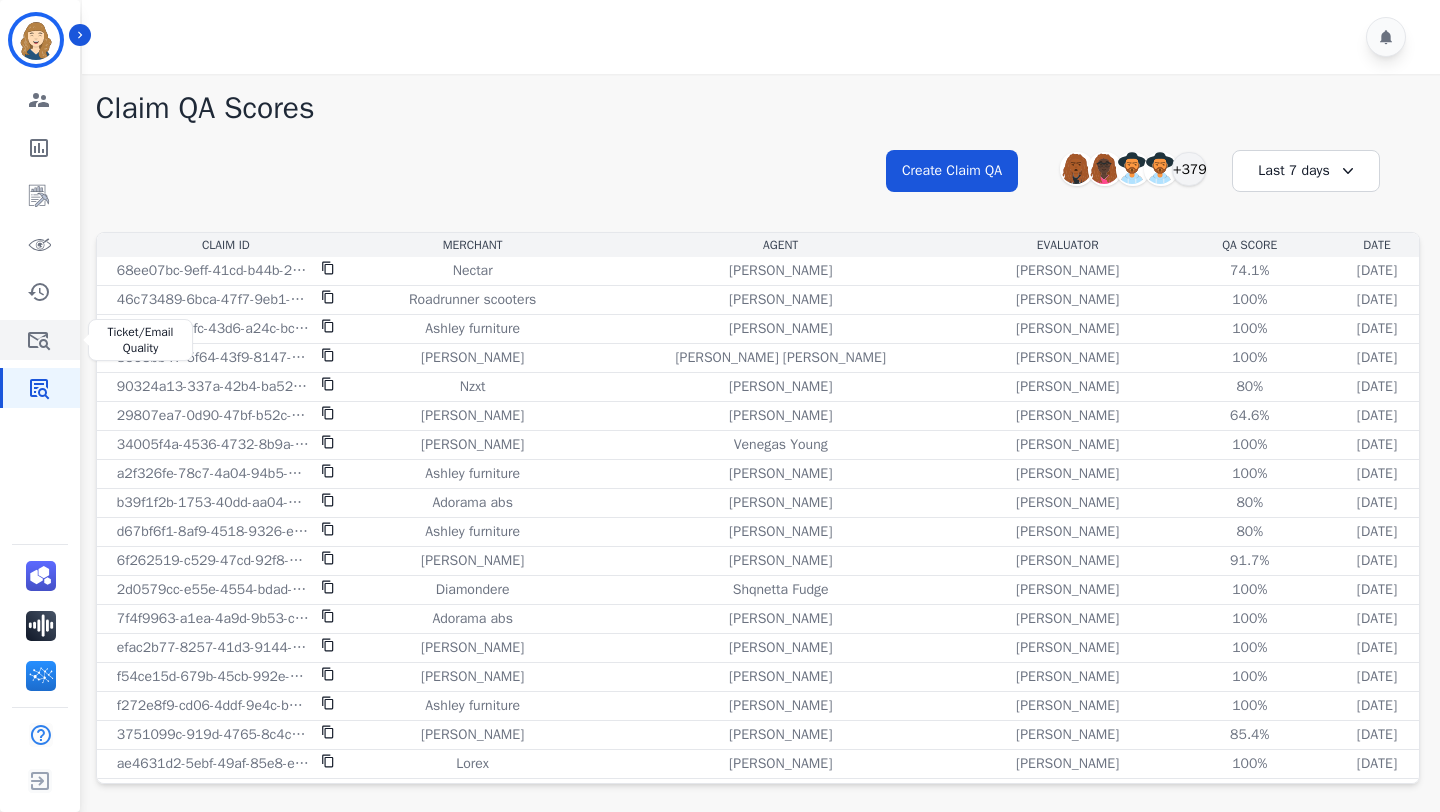 click 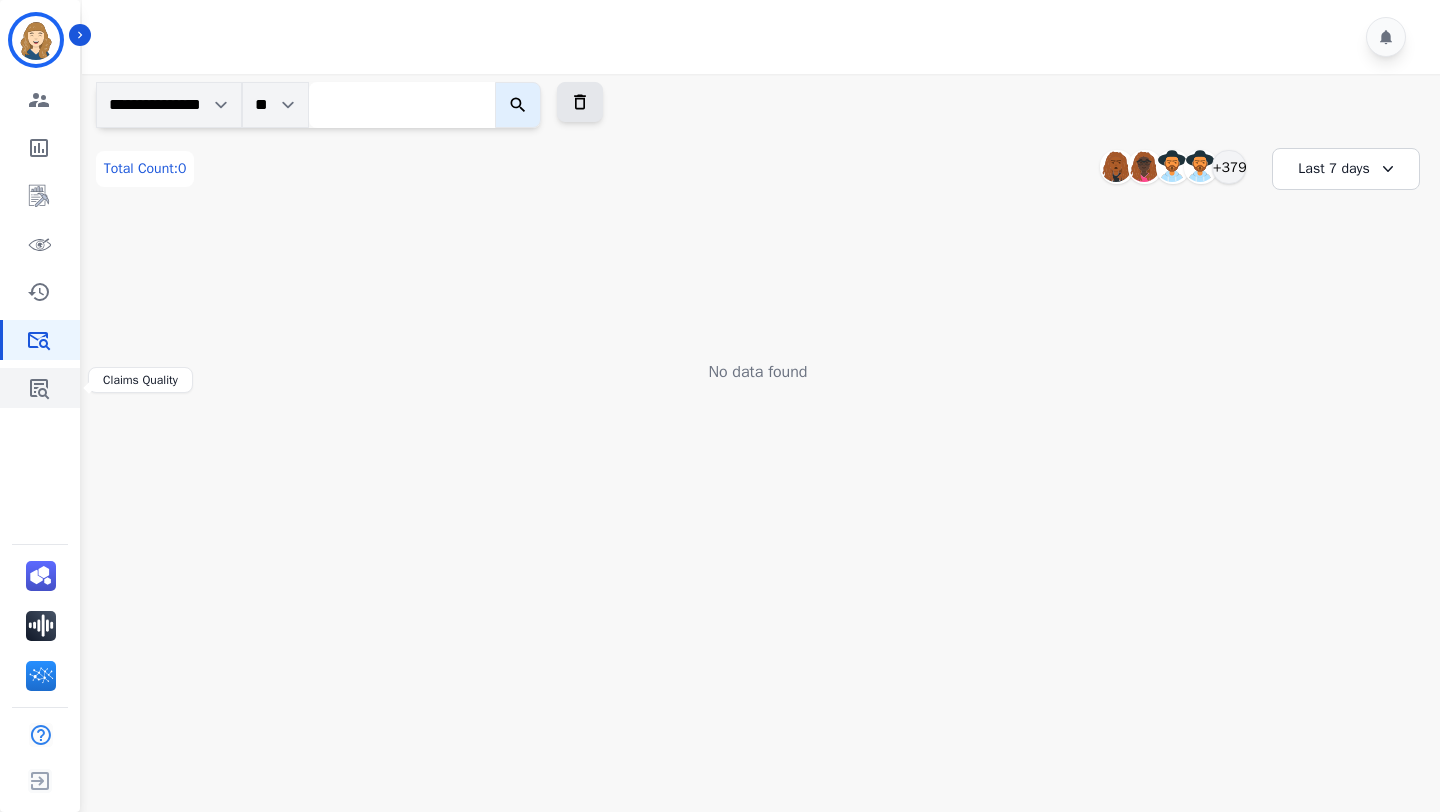 click at bounding box center [41, 388] 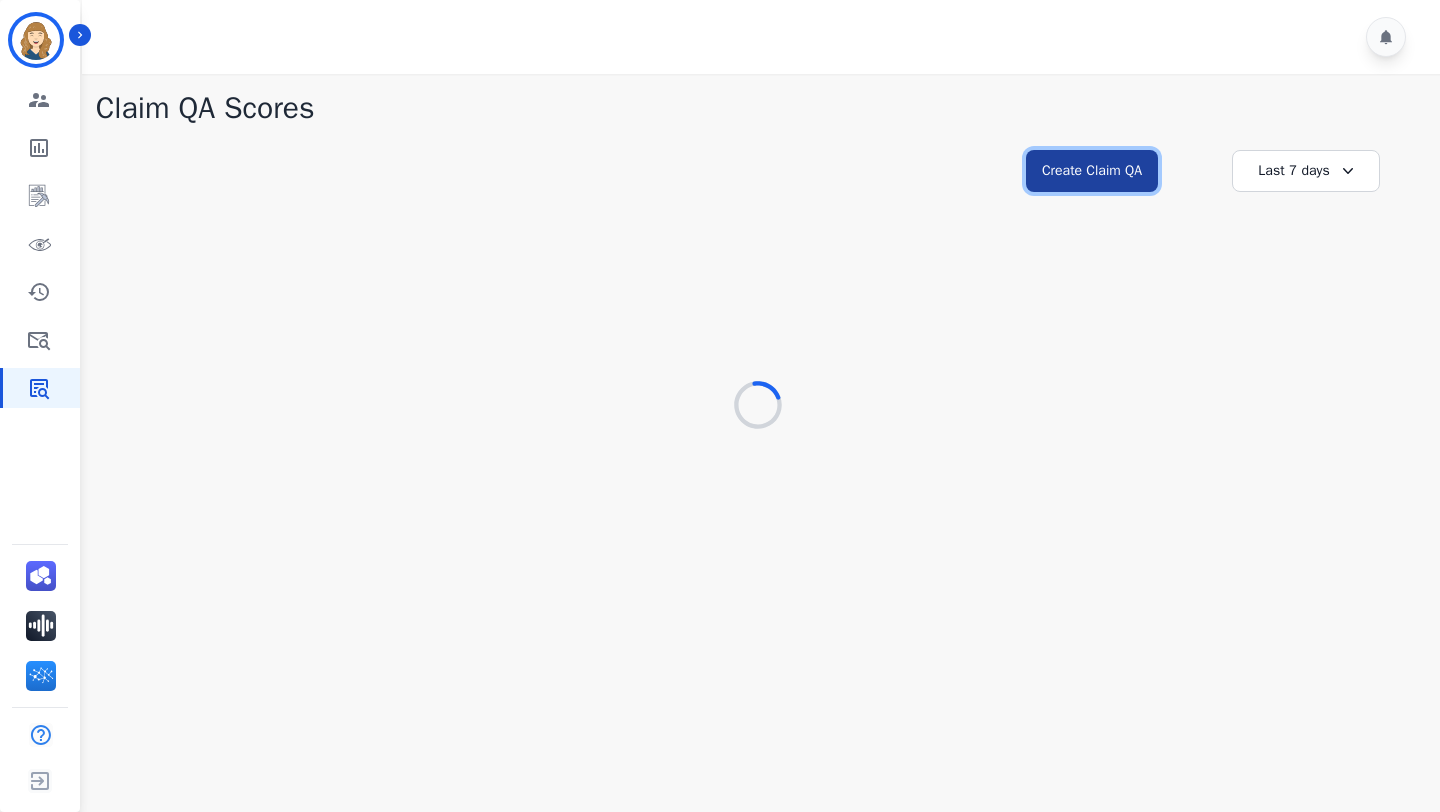 click on "Create Claim QA" at bounding box center (1092, 171) 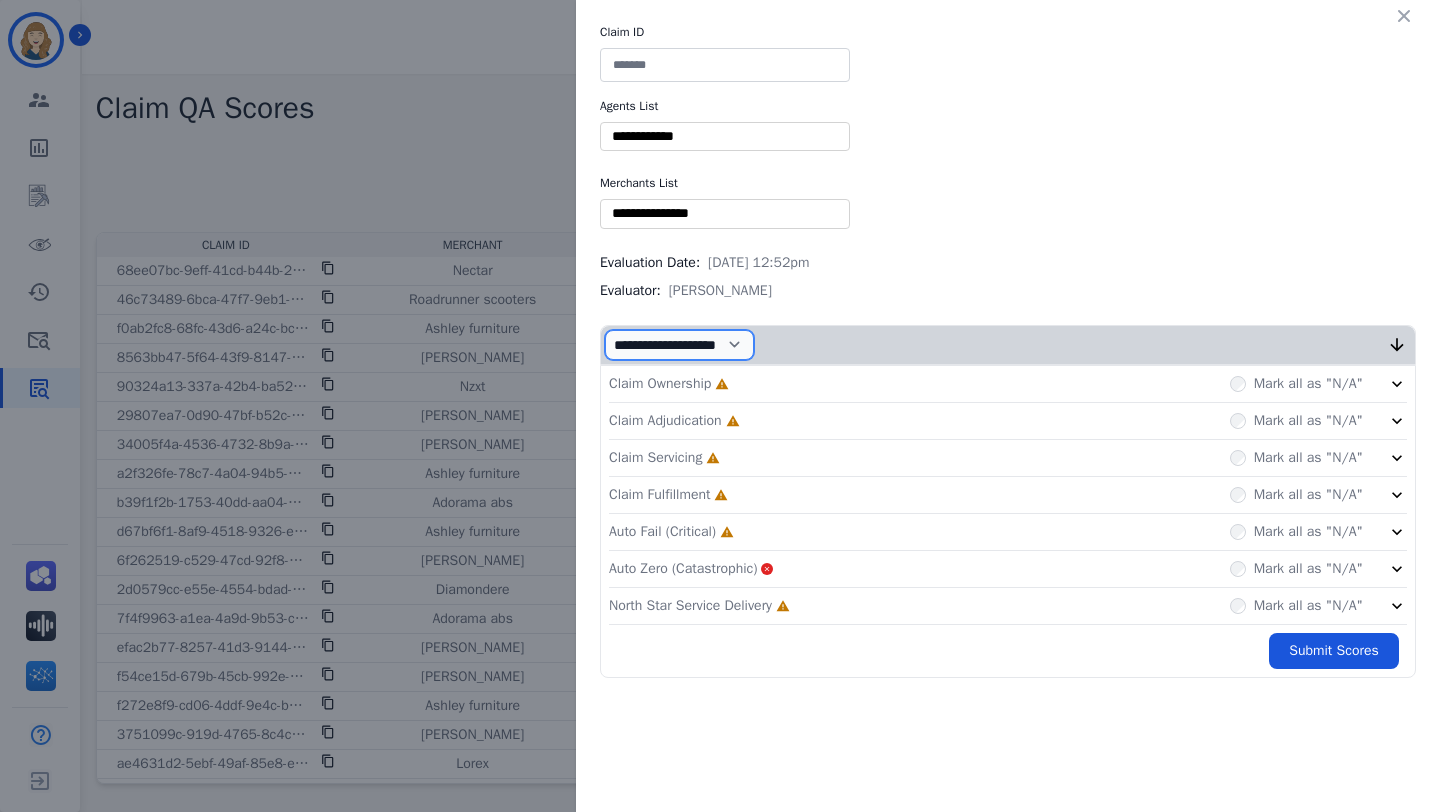click on "**********" at bounding box center (679, 345) 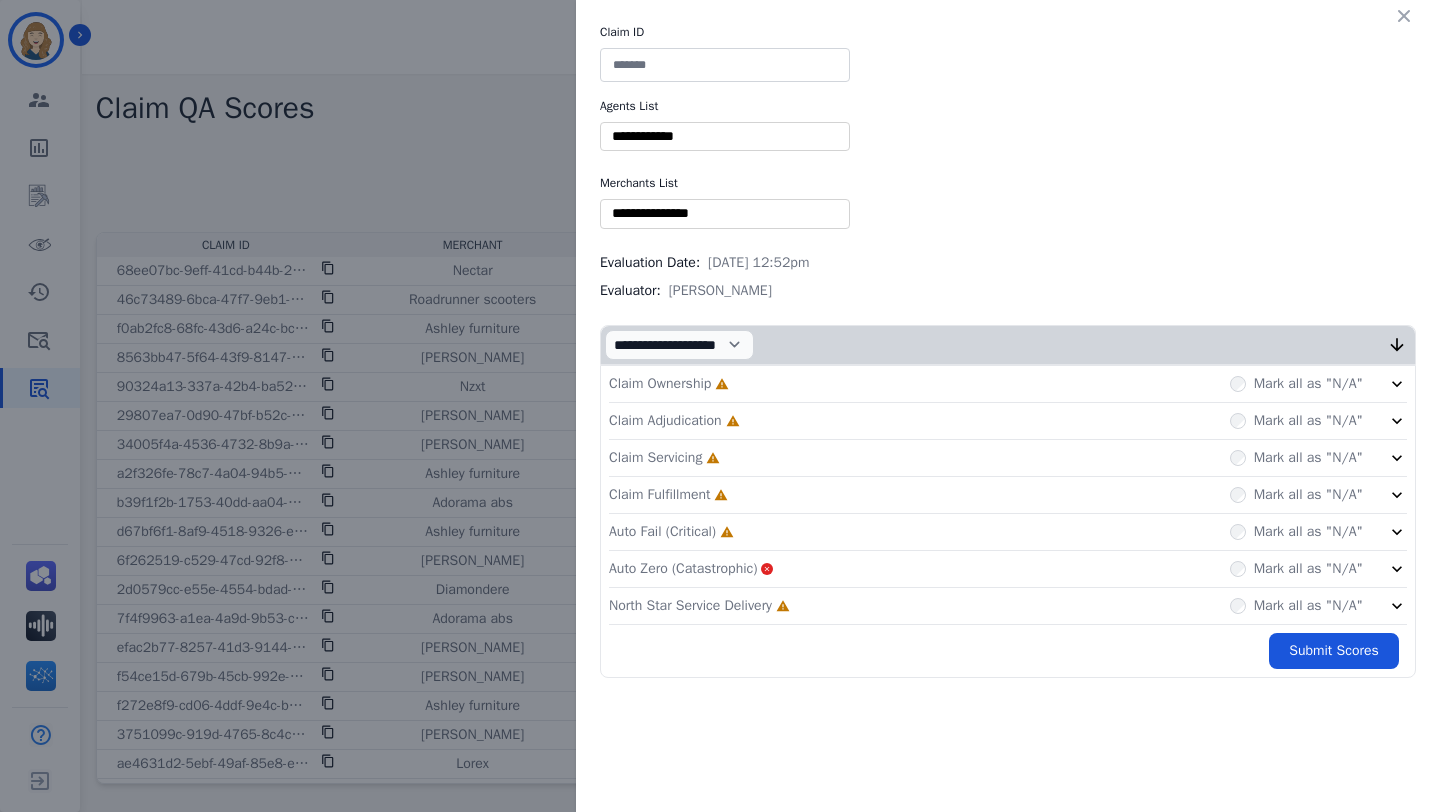 click on "Claim ID     Agents List   **             [PERSON_NAME]   [PERSON_NAME]   [PERSON_NAME]   [PERSON_NAME]   [PERSON_NAME]   [PERSON_NAME]   [MEDICAL_DATA][PERSON_NAME]   [PERSON_NAME]   [PERSON_NAME]   [PERSON_NAME]   [PERSON_NAME]   [PERSON_NAME]   [PERSON_NAME] [US_STATE][PERSON_NAME]   [PERSON_NAME]   [PERSON_NAME]   [PERSON_NAME]   [PERSON_NAME]   [PERSON_NAME]   [PERSON_NAME]   [PERSON_NAME]   [PERSON_NAME] [PERSON_NAME]   [PERSON_NAME]   [PERSON_NAME]   [PERSON_NAME]   [PERSON_NAME]   [PERSON_NAME]   [PERSON_NAME]   [PERSON_NAME]   [PERSON_NAME]   [PERSON_NAME]   [PERSON_NAME]   [PERSON_NAME]   [PERSON_NAME]   [PERSON_NAME]   [PERSON_NAME]   [PERSON_NAME]   [PERSON_NAME]   [PERSON_NAME]   [PERSON_NAME]   [PERSON_NAME]   August [PERSON_NAME]   [PERSON_NAME]   [PERSON_NAME] [PERSON_NAME]   [PERSON_NAME]   [PERSON_NAME]   [PERSON_NAME]   [PERSON_NAME]   [PERSON_NAME]   [PERSON_NAME]   [PERSON_NAME]   [PERSON_NAME]   [PERSON_NAME]   [PERSON_NAME]   [PERSON_NAME]" at bounding box center (720, 406) 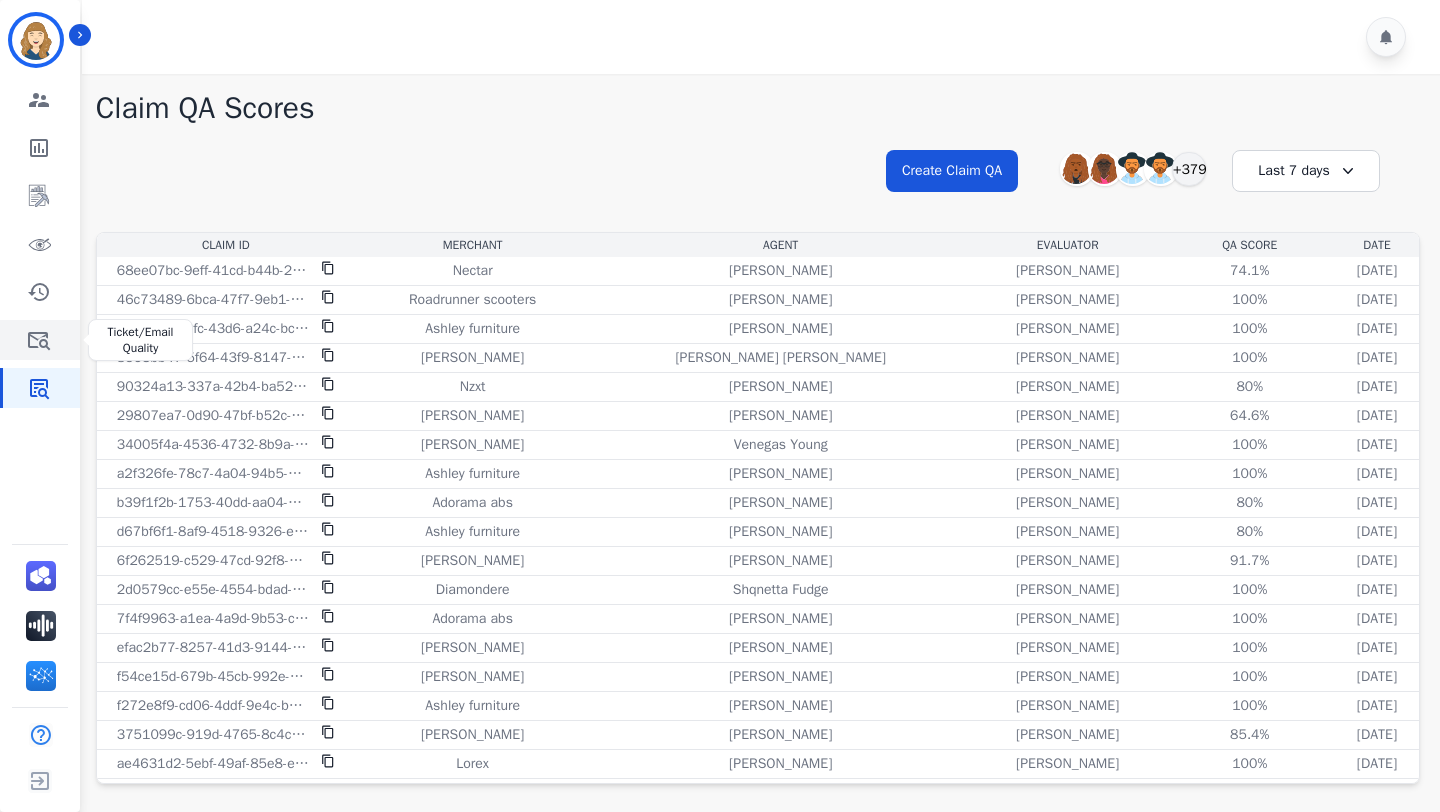 click at bounding box center [41, 340] 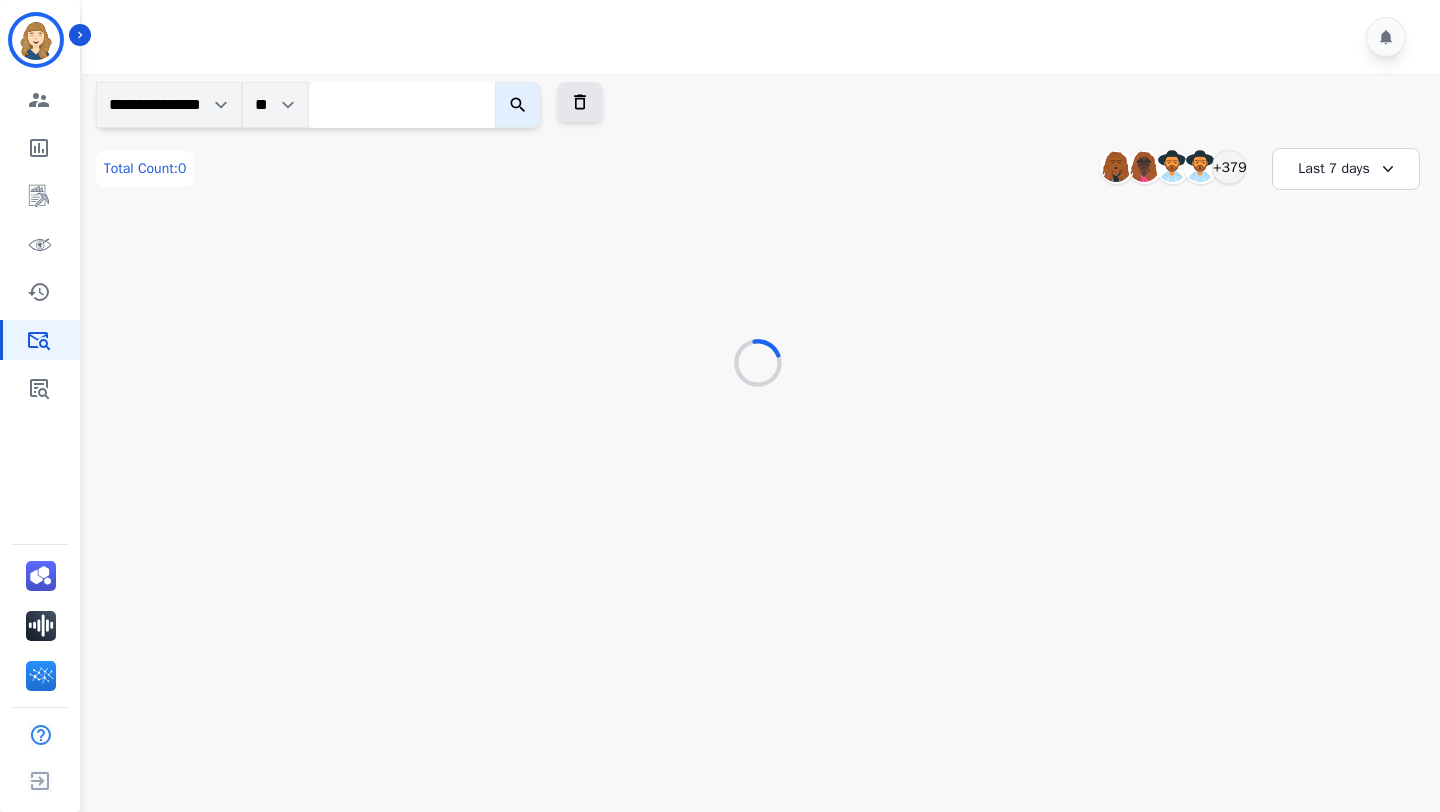 click at bounding box center (402, 105) 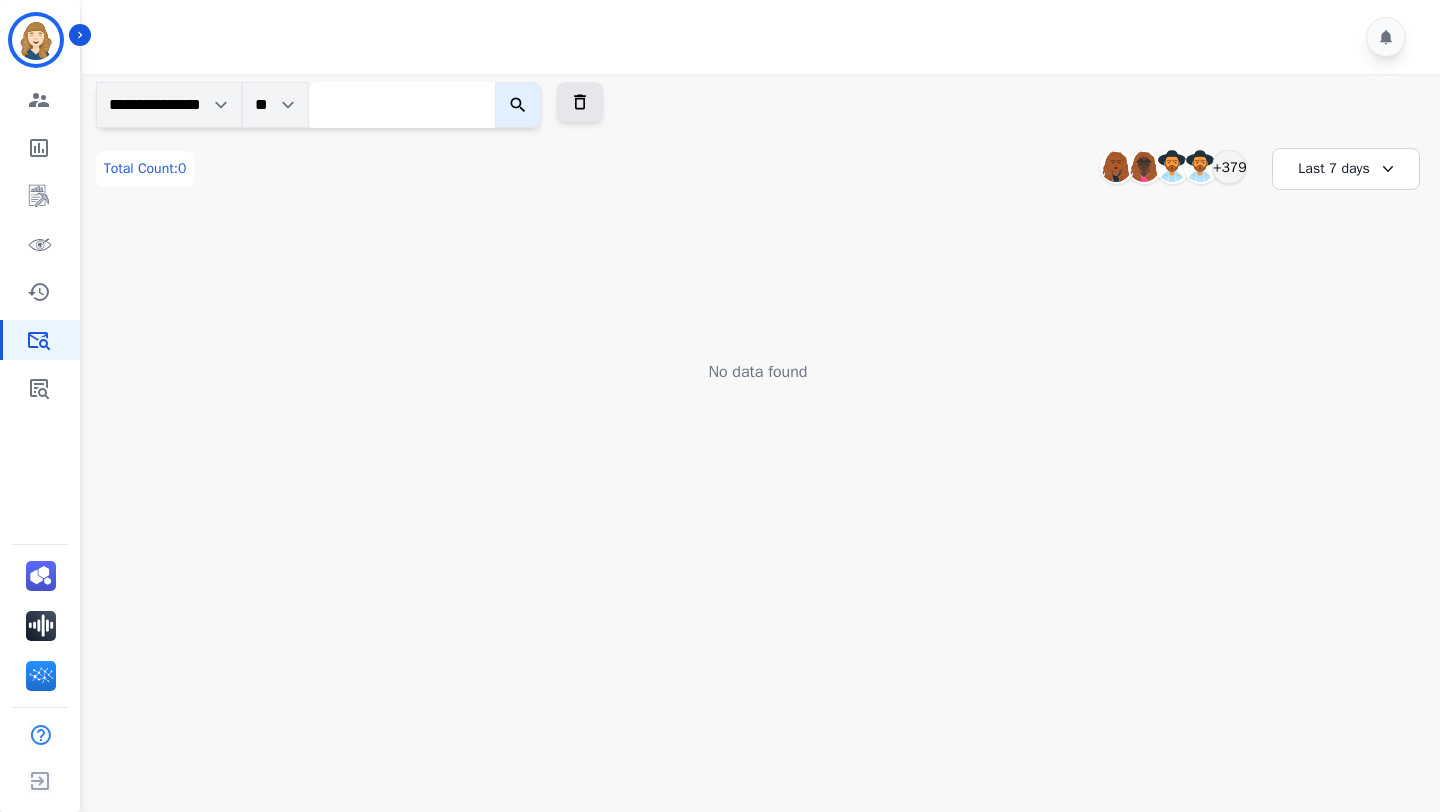 paste on "**********" 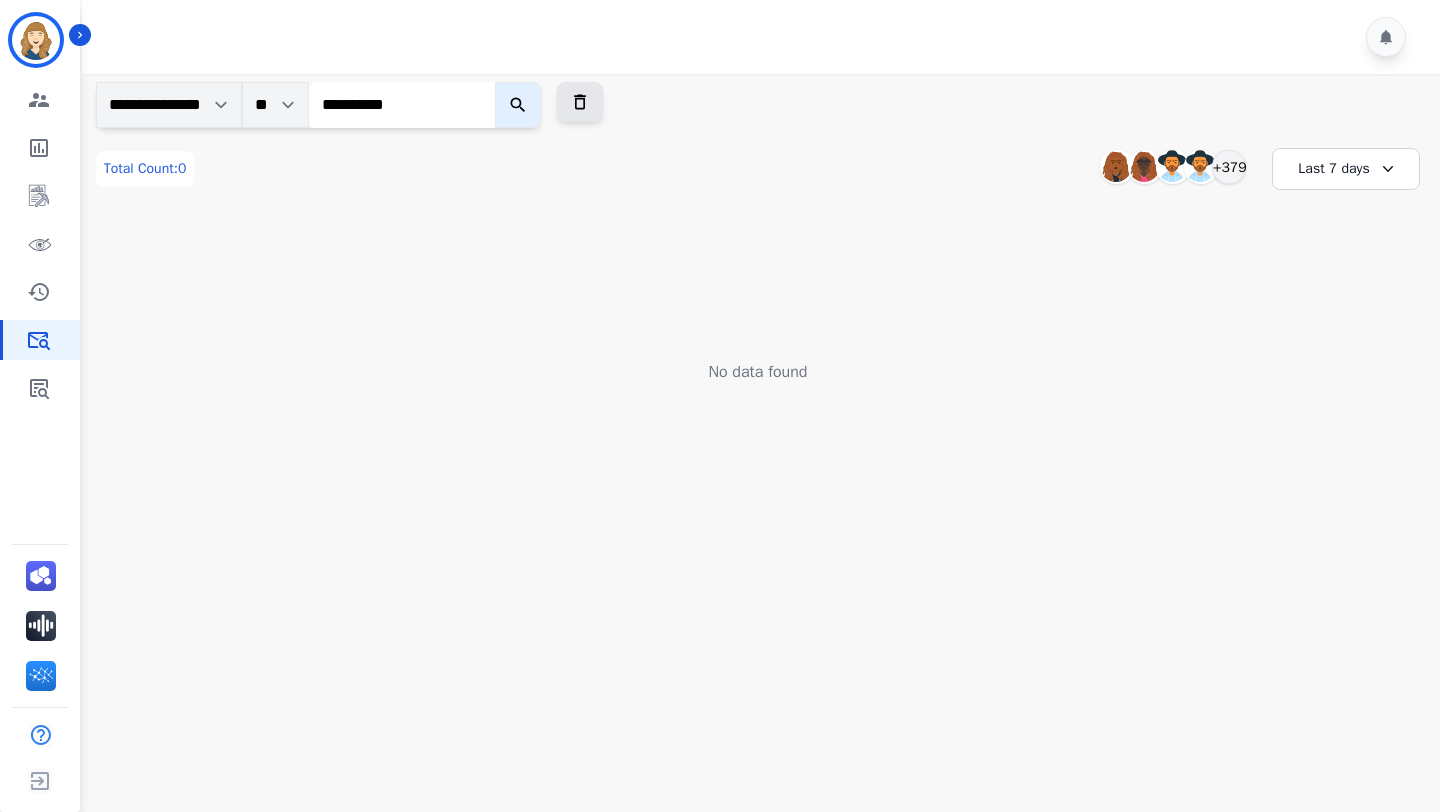 type 